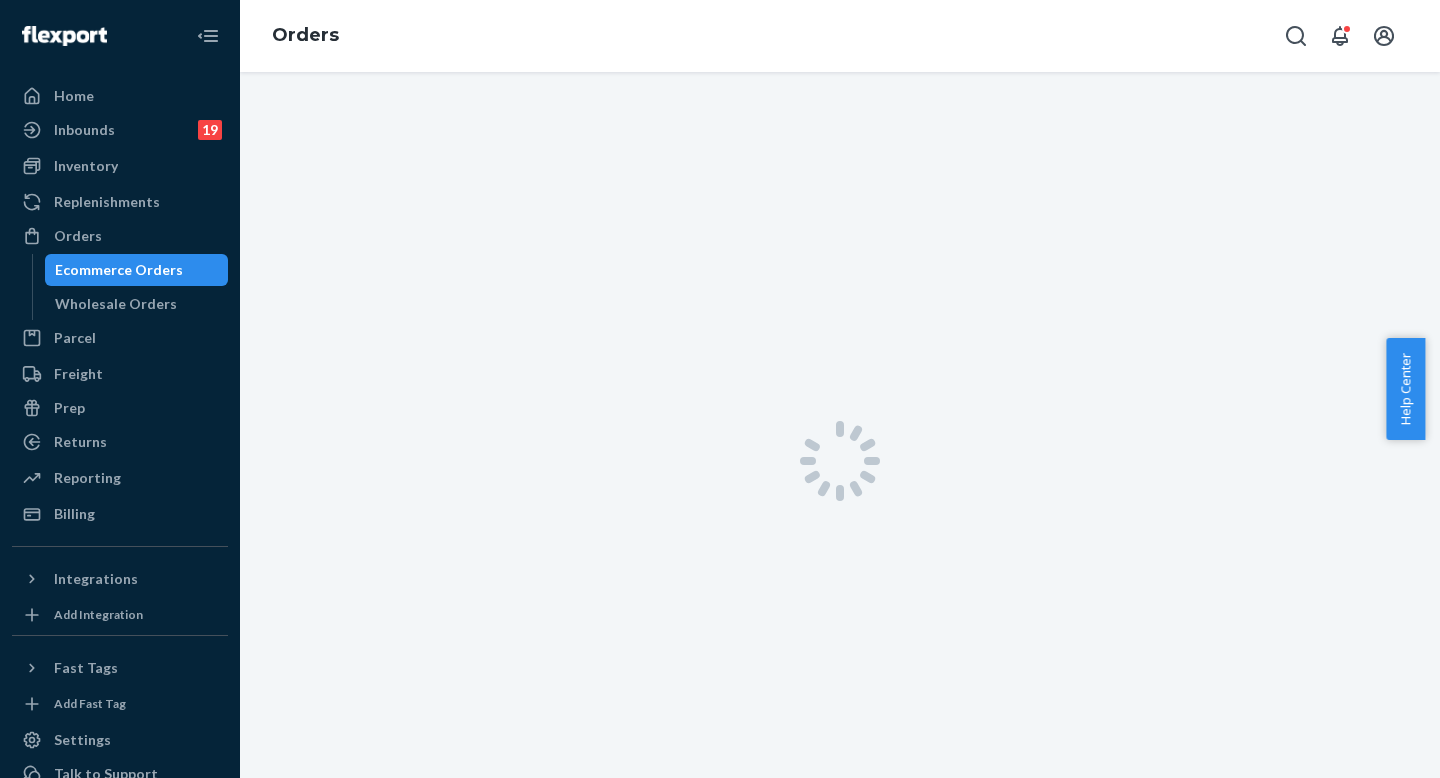 scroll, scrollTop: 0, scrollLeft: 0, axis: both 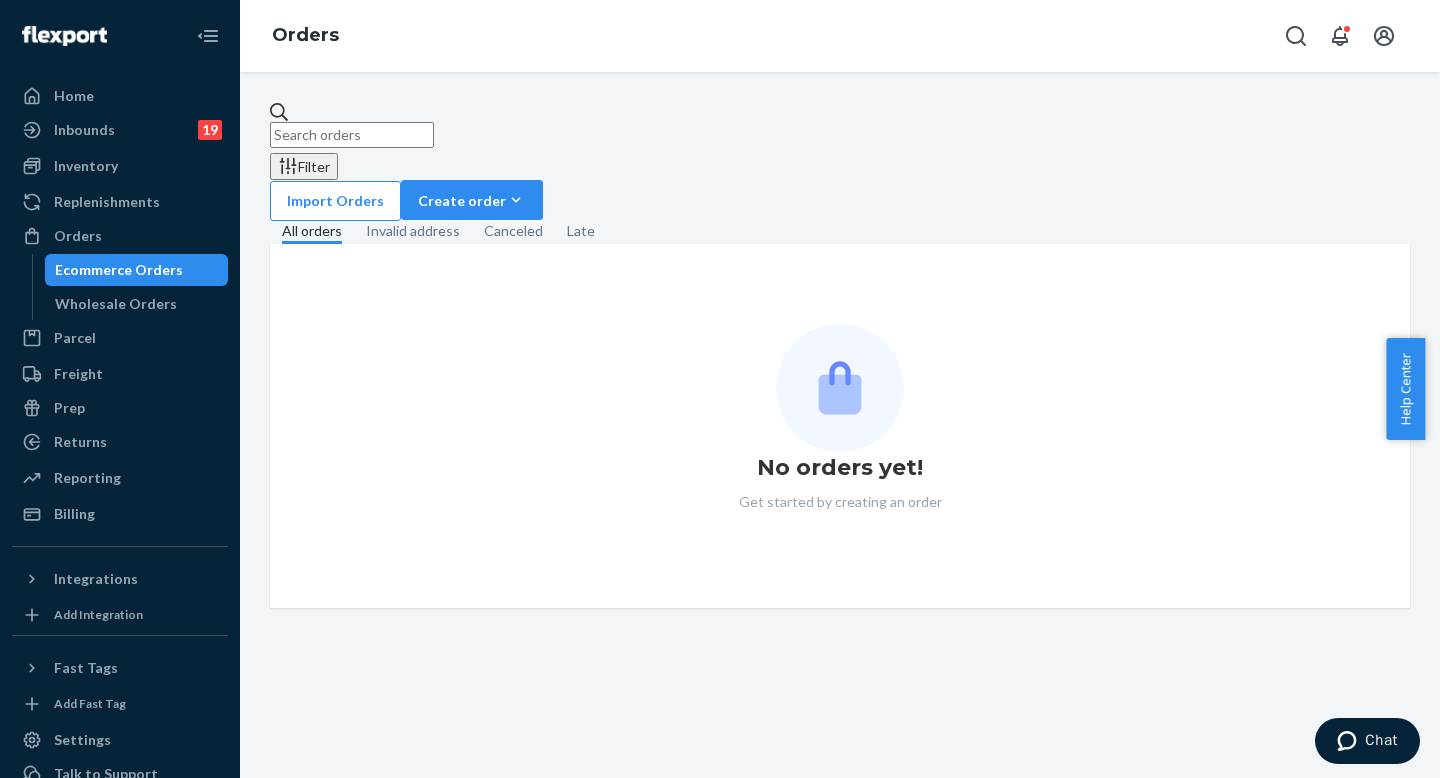 click at bounding box center [352, 135] 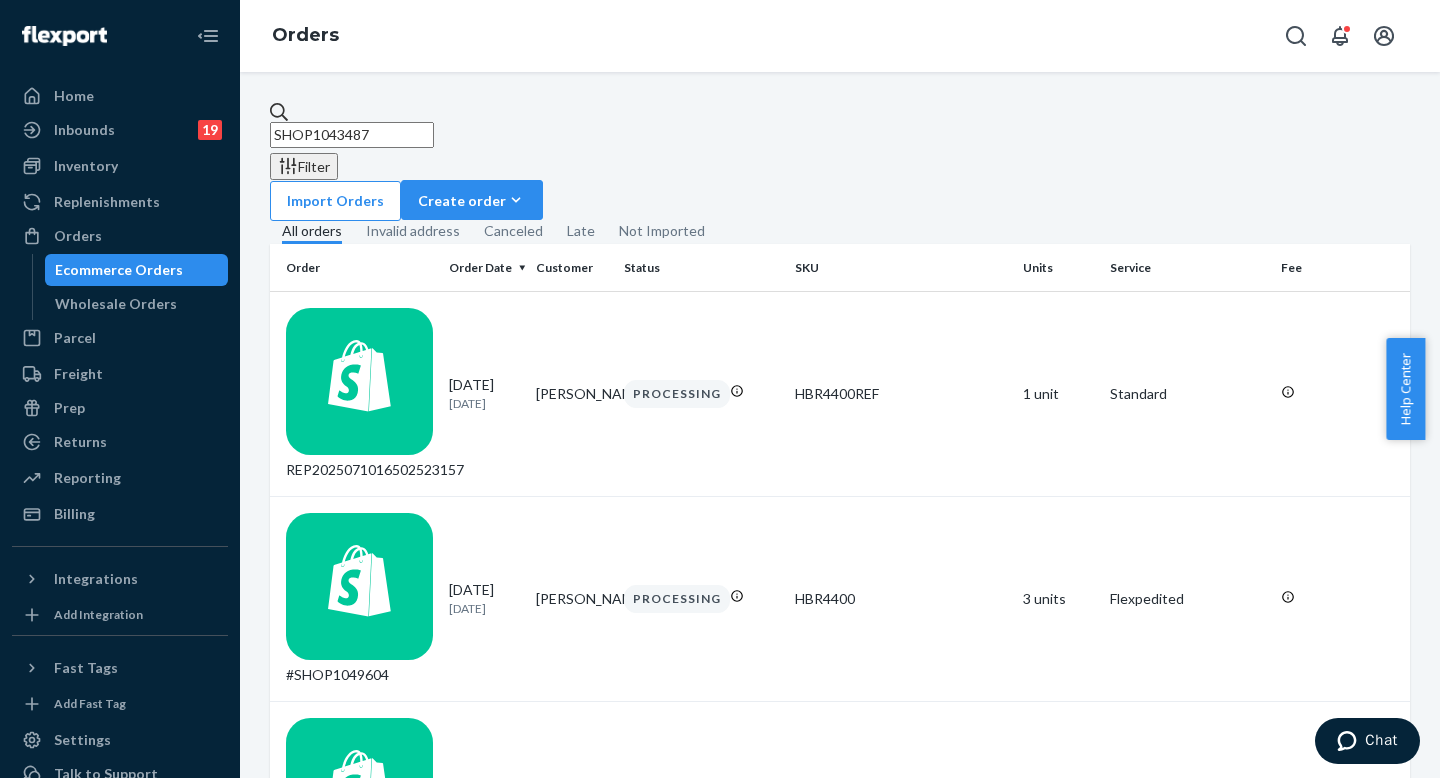 type on "SHOP1043487" 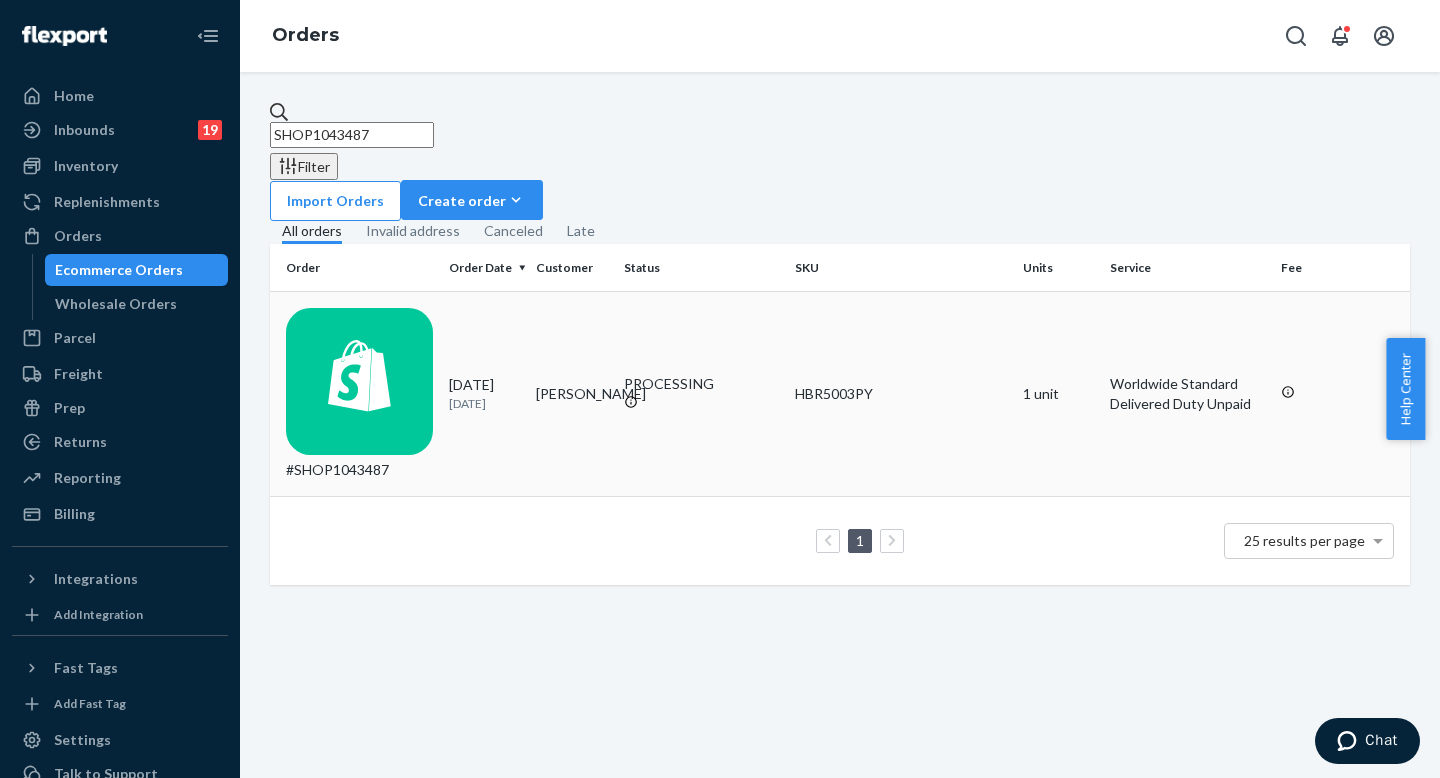 click on "[PERSON_NAME]" at bounding box center (571, 394) 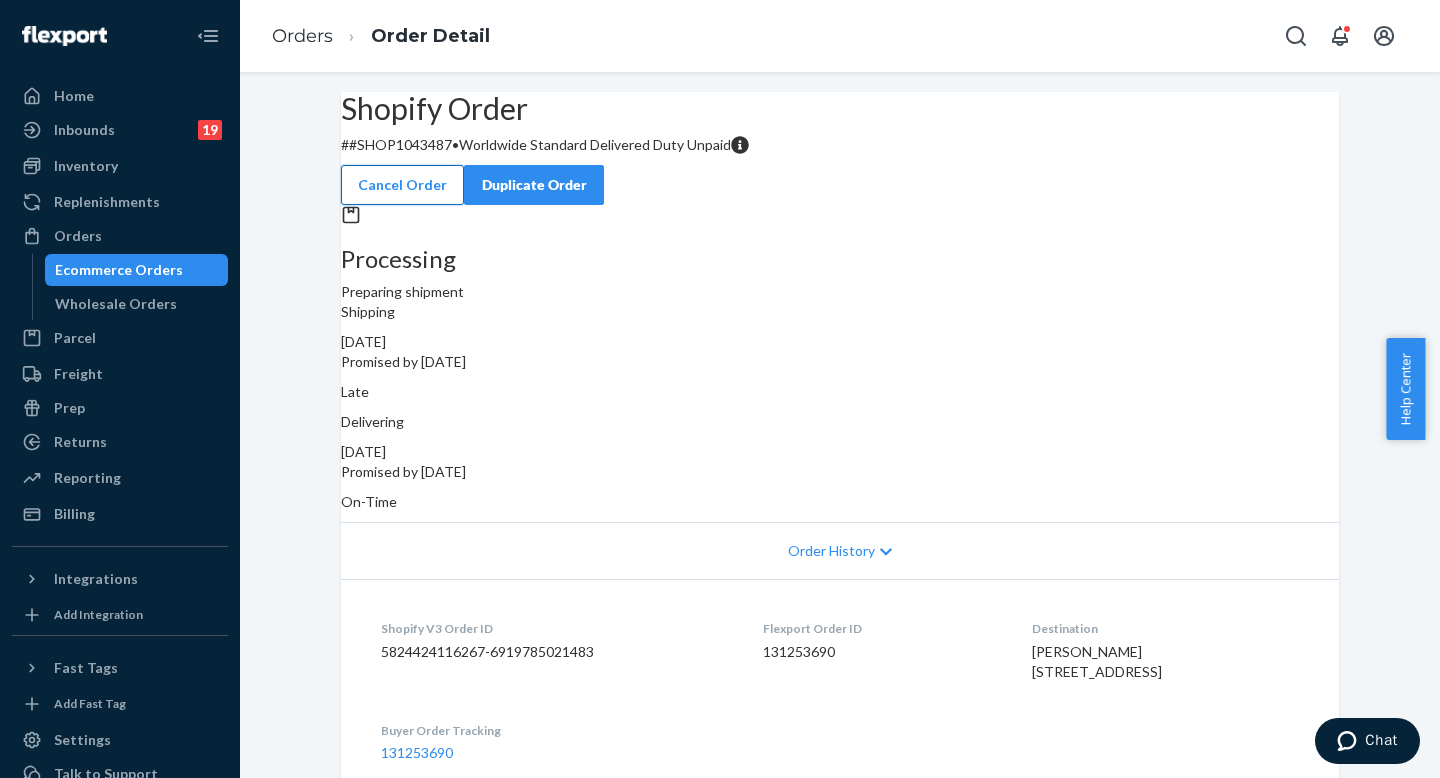 click on "Cancel Order" at bounding box center [402, 185] 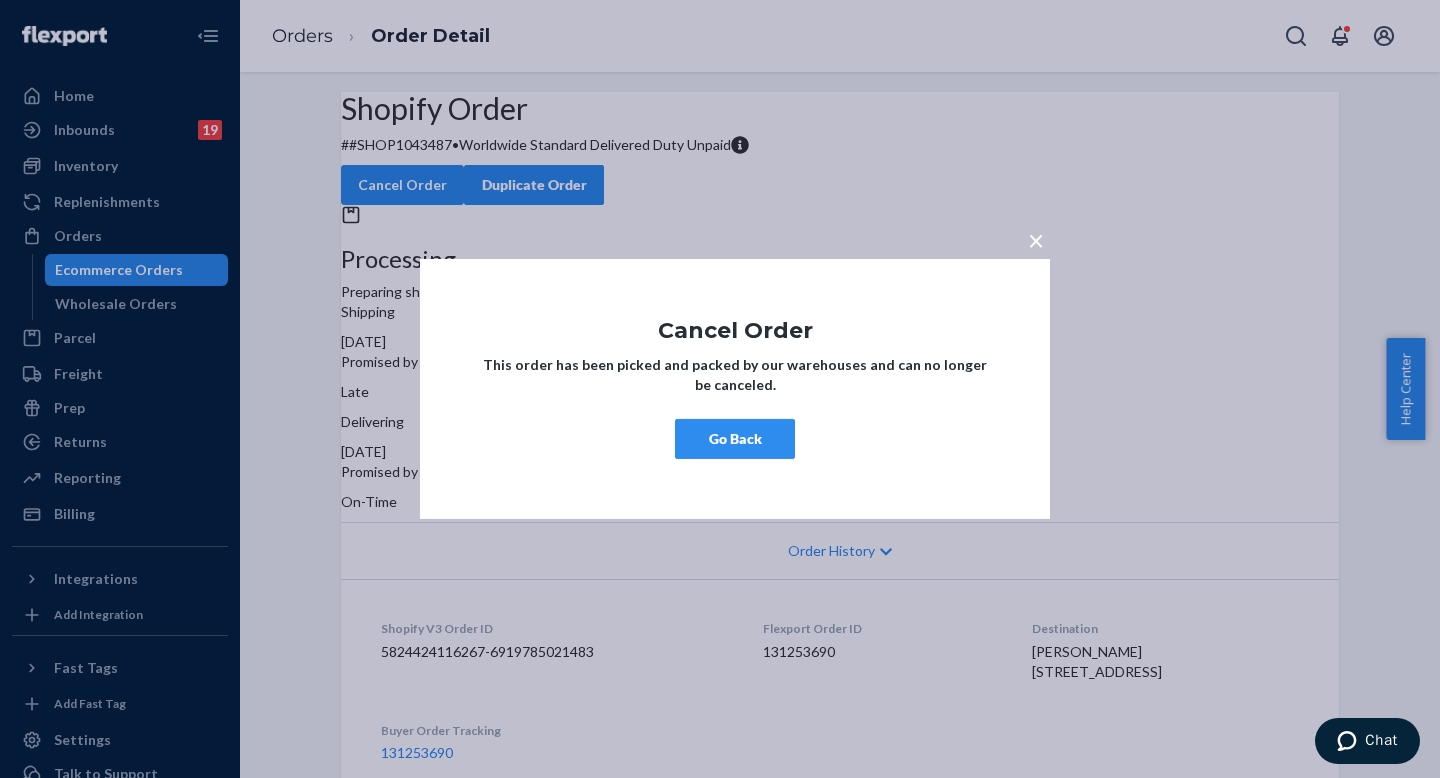 click on "Go Back" at bounding box center [735, 439] 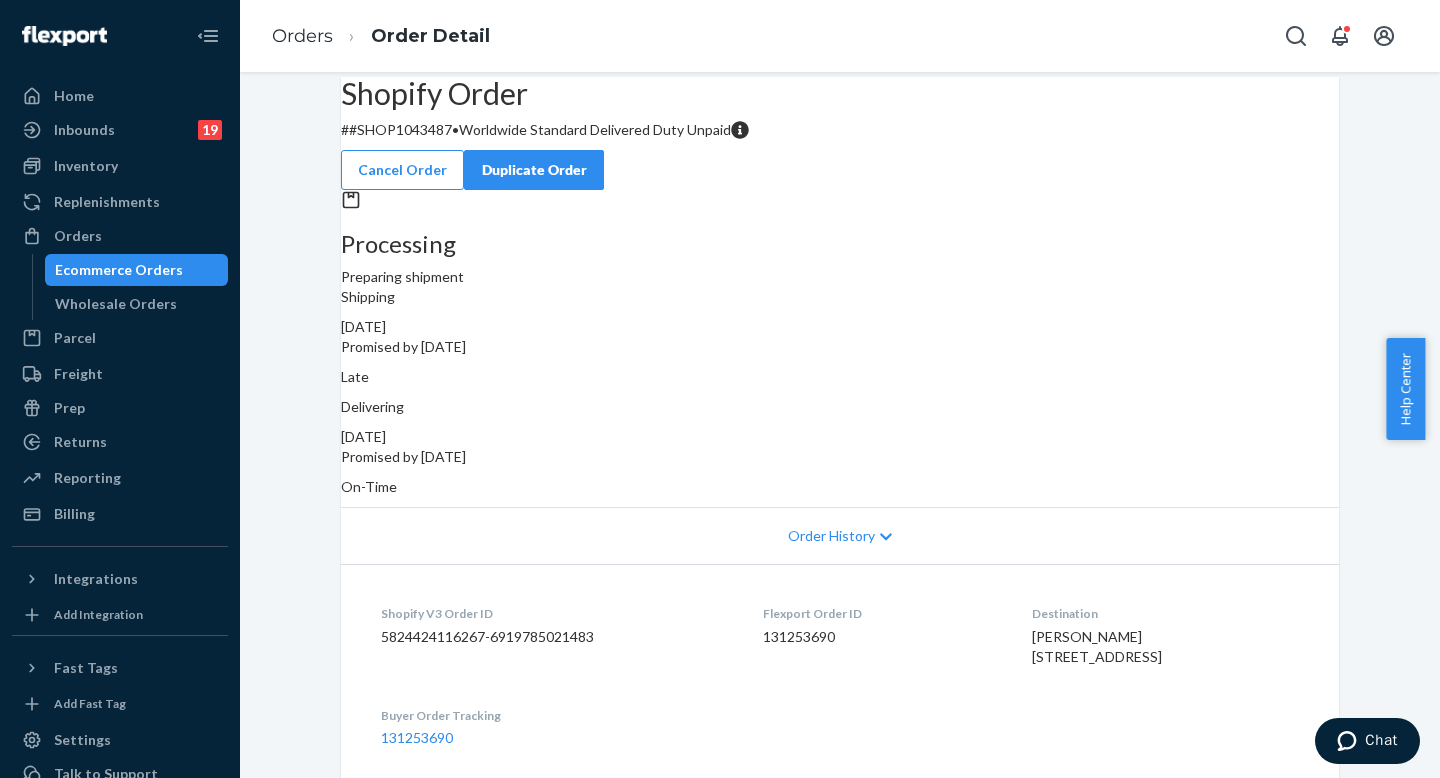 scroll, scrollTop: 33, scrollLeft: 0, axis: vertical 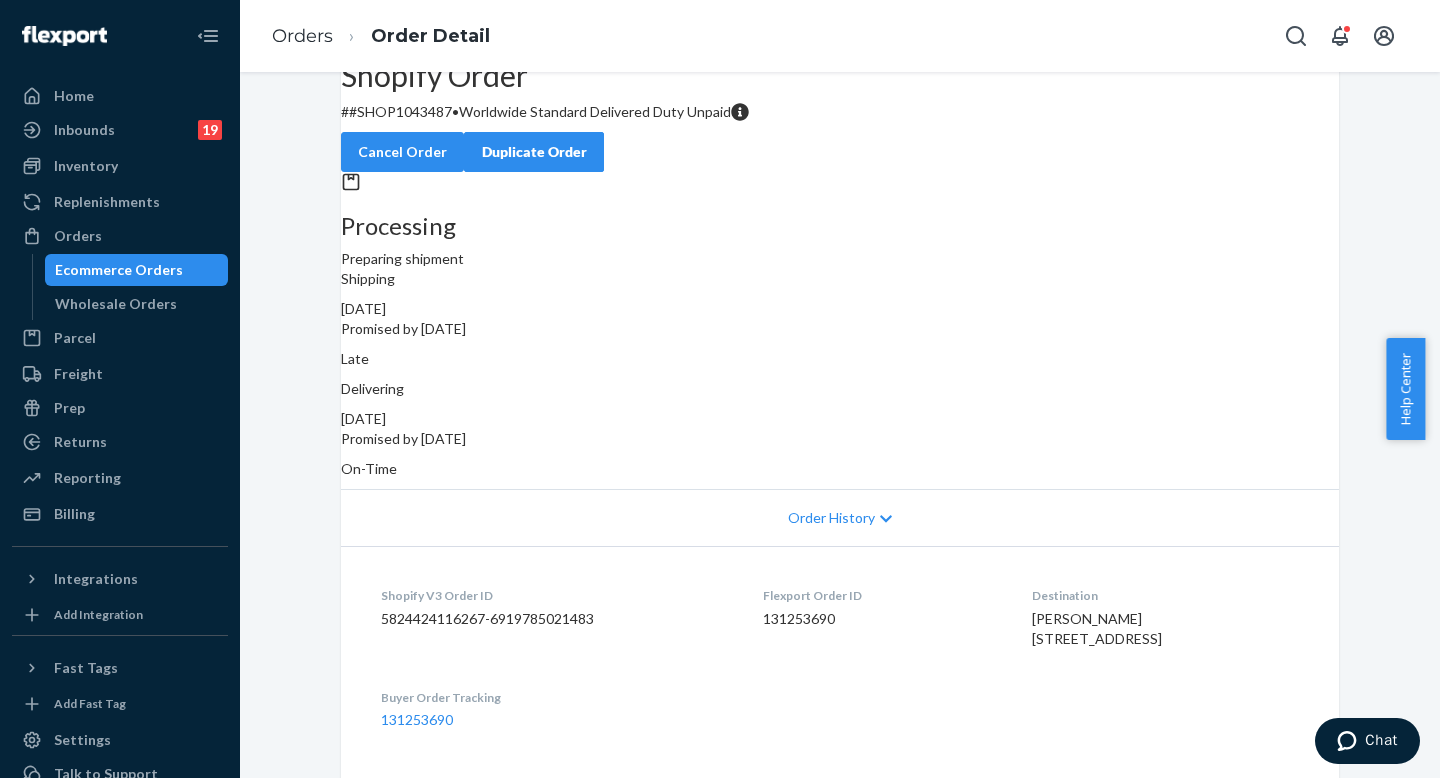 click on "# #SHOP1043487 • Worldwide Standard Delivered Duty Unpaid" at bounding box center [840, 112] 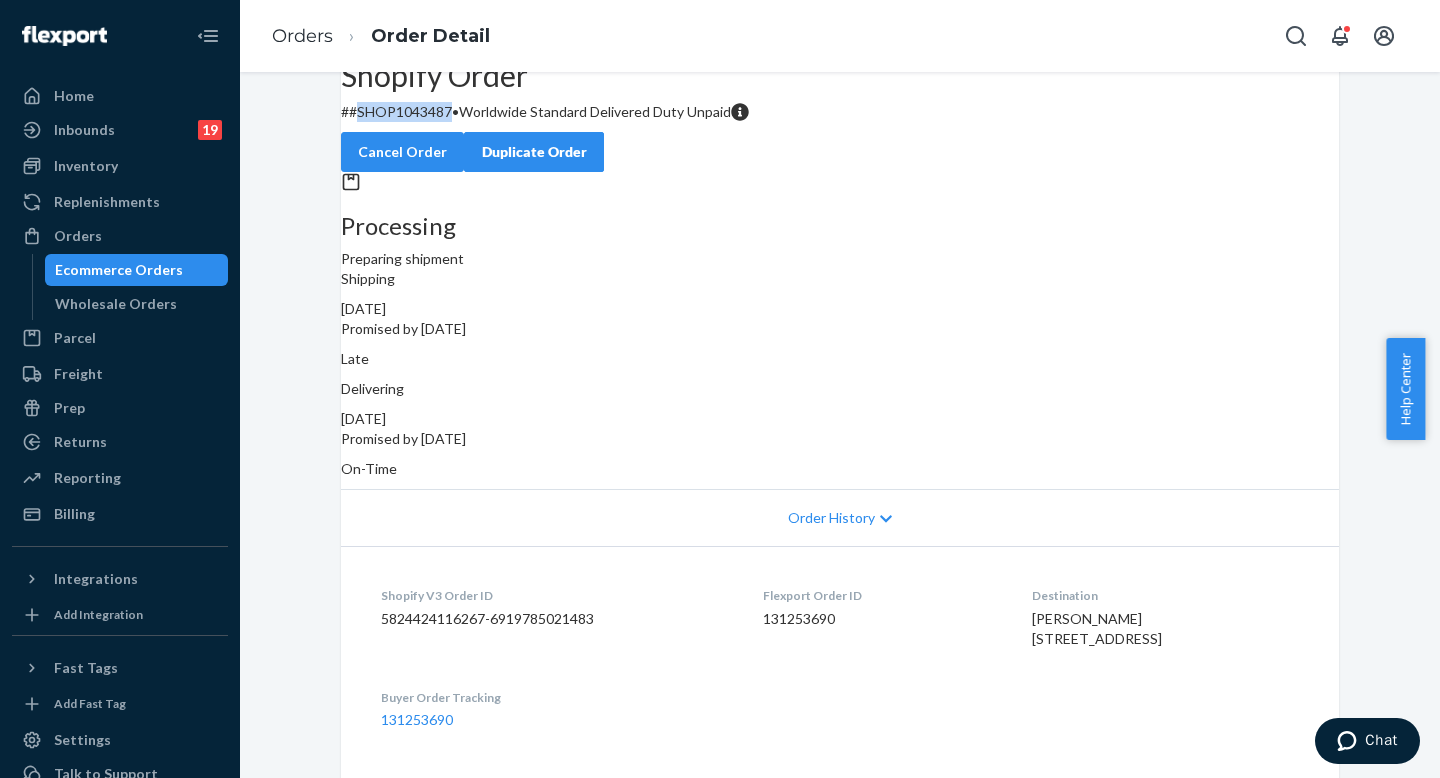 click on "# #SHOP1043487 • Worldwide Standard Delivered Duty Unpaid" at bounding box center [840, 112] 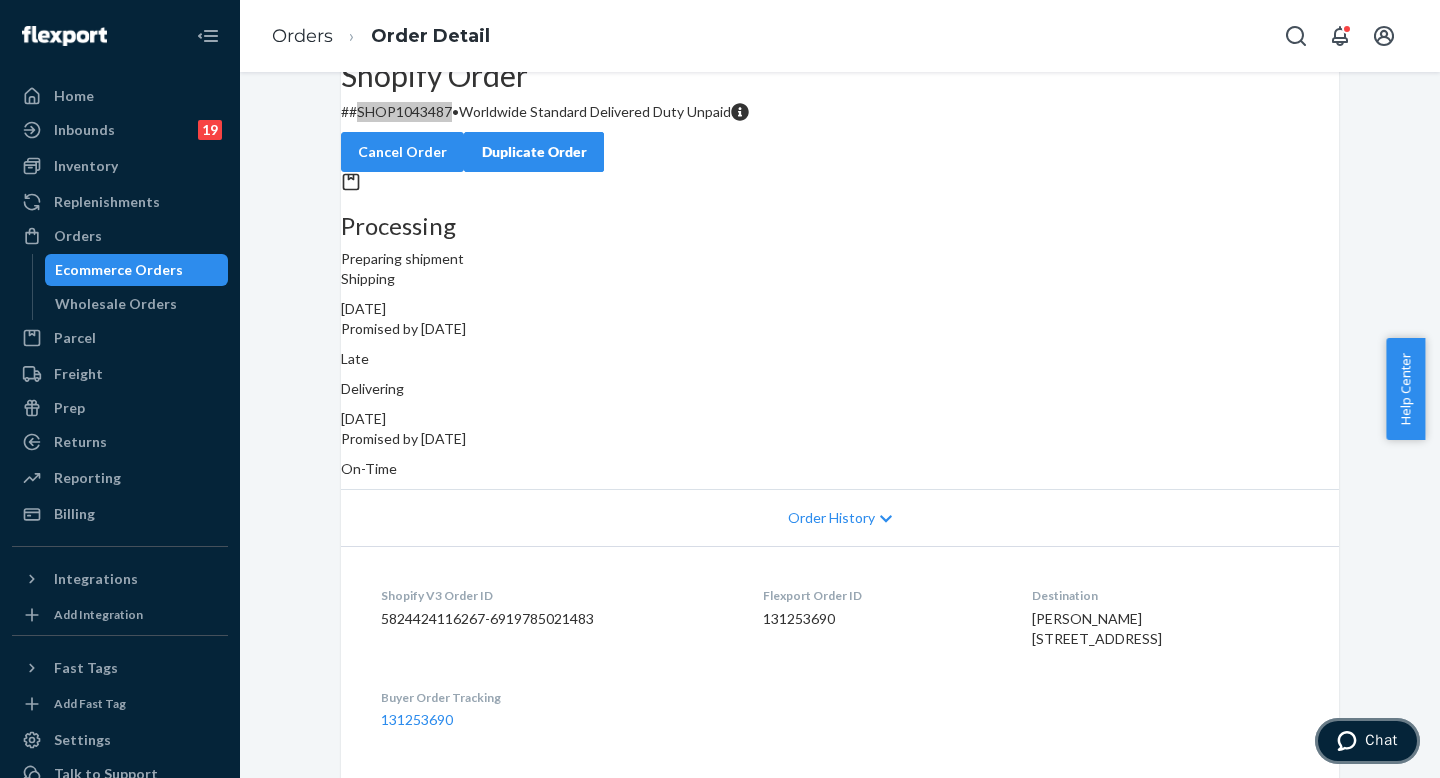 click on "Chat" at bounding box center (1381, 740) 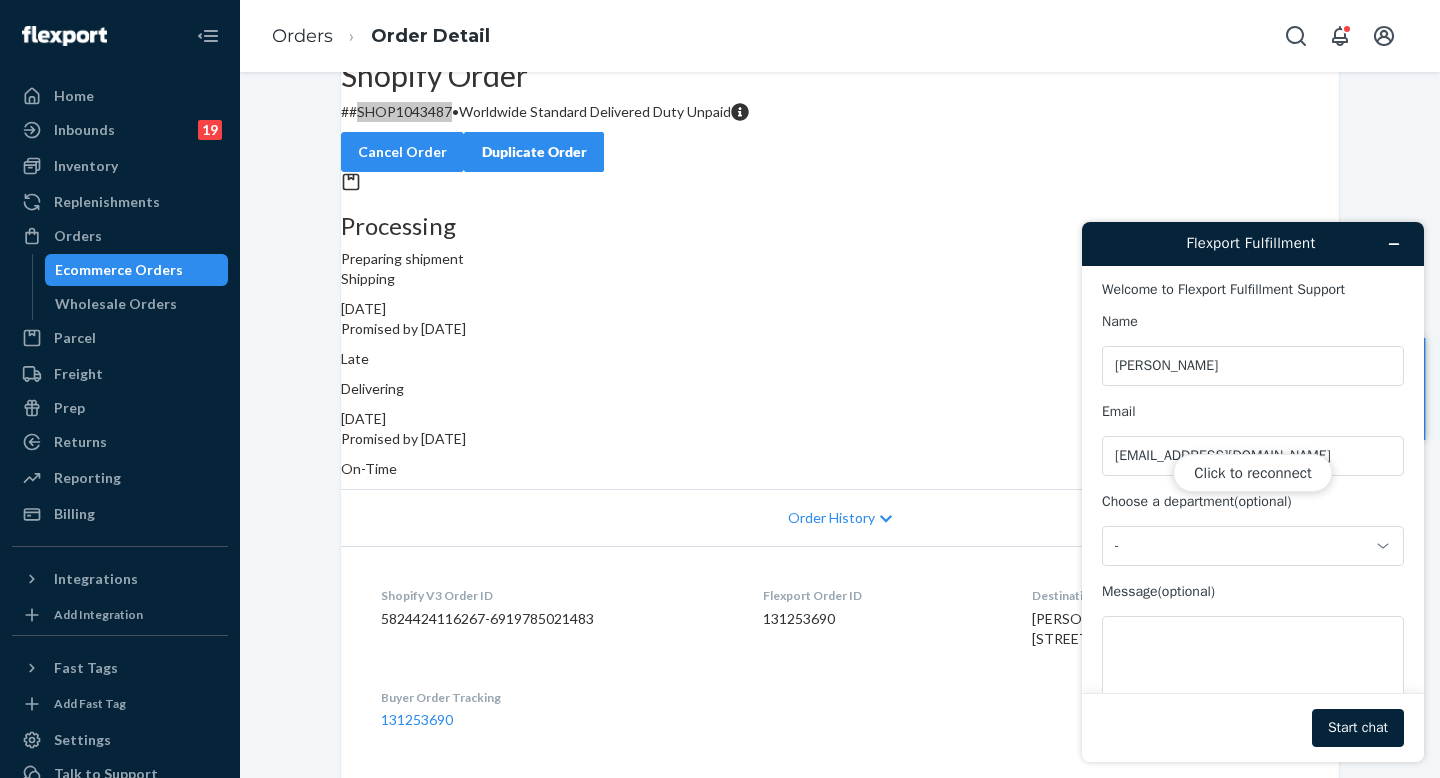 scroll, scrollTop: 0, scrollLeft: 0, axis: both 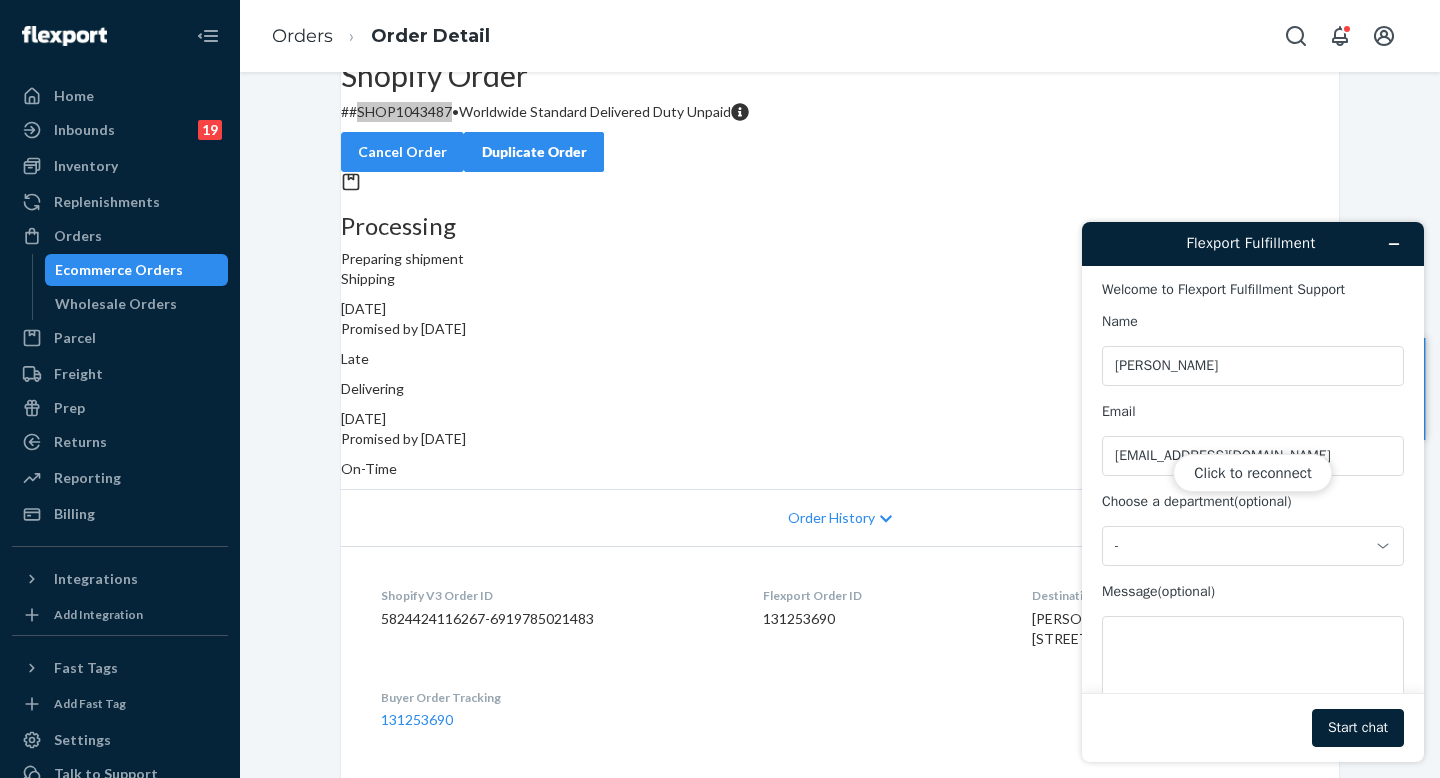 click on "Click to reconnect" at bounding box center (1253, 492) 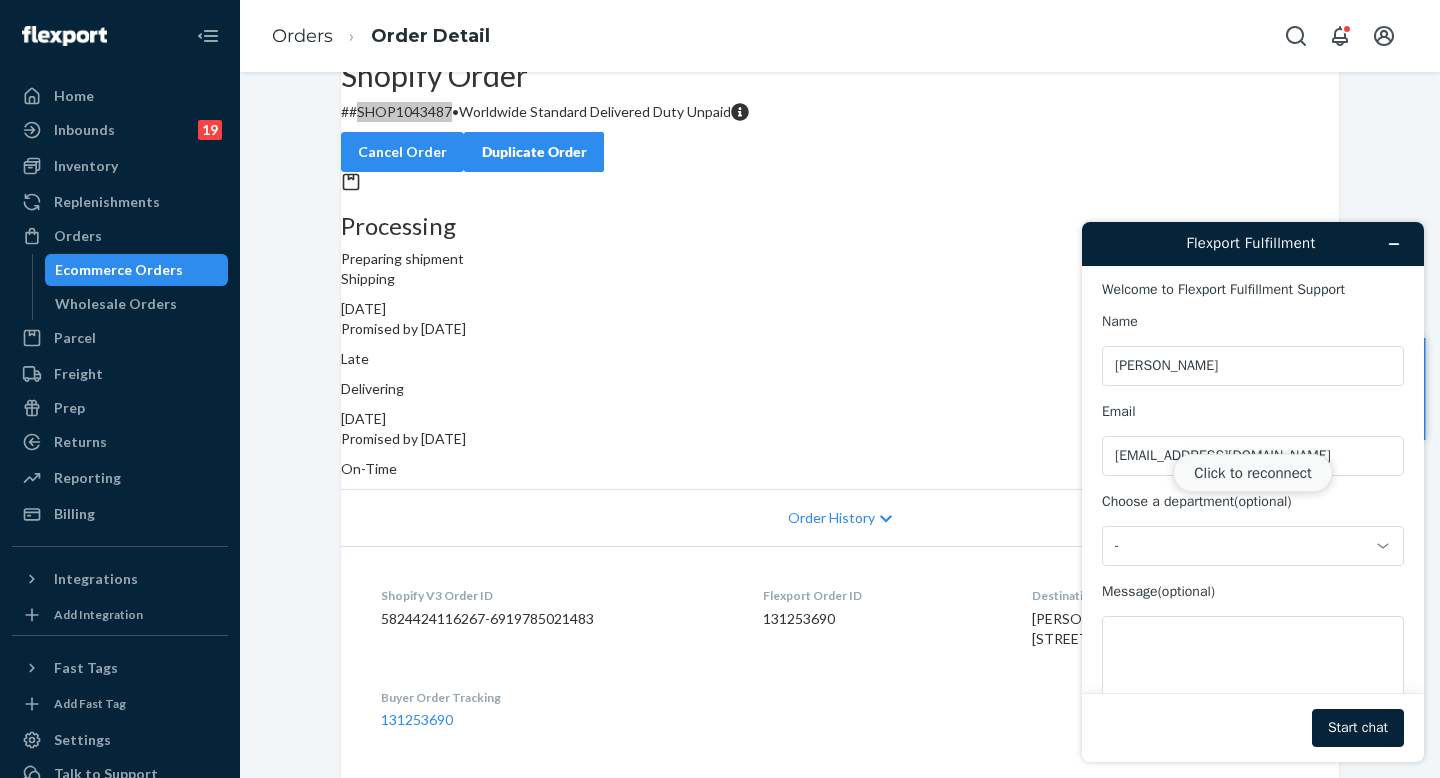 click on "Click to reconnect" at bounding box center [1252, 473] 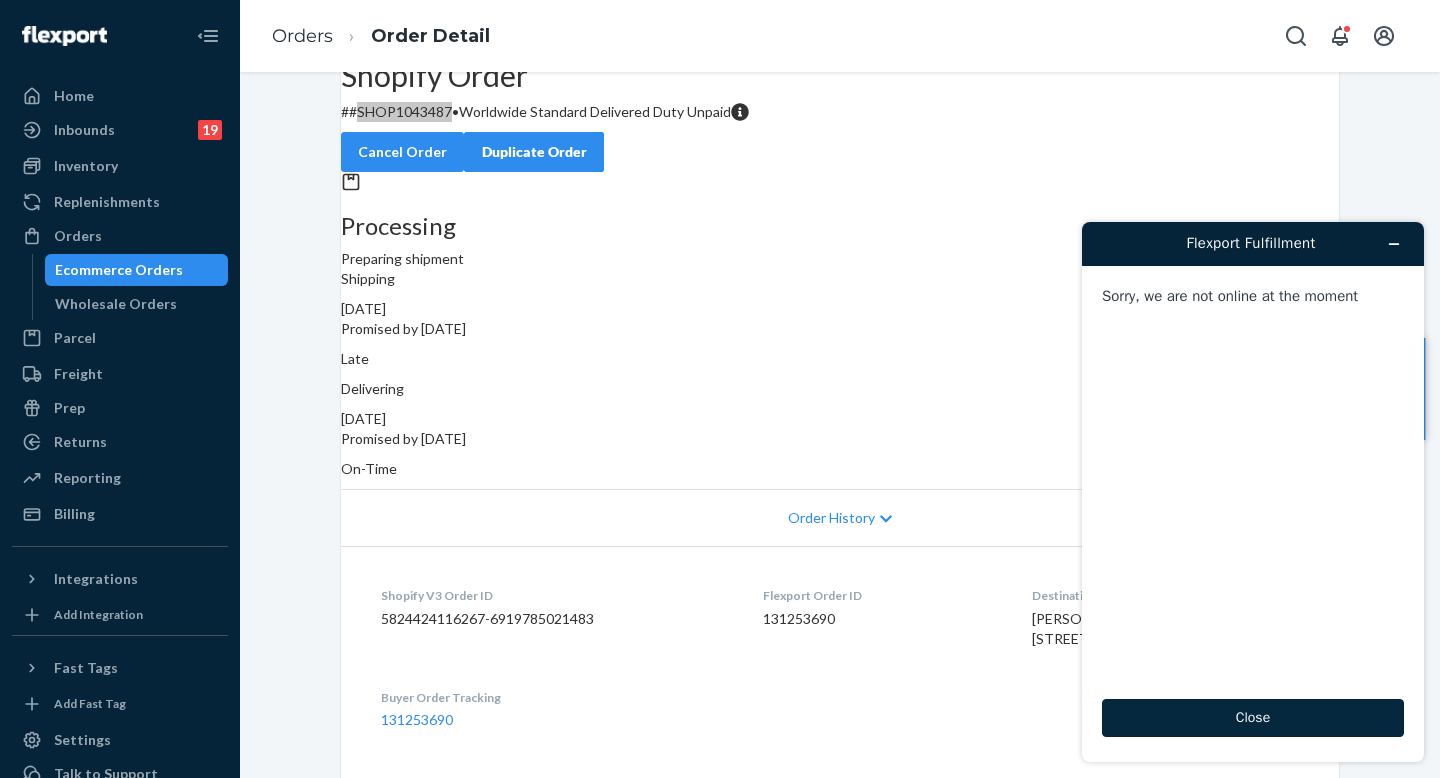click on "Close" at bounding box center [1253, 718] 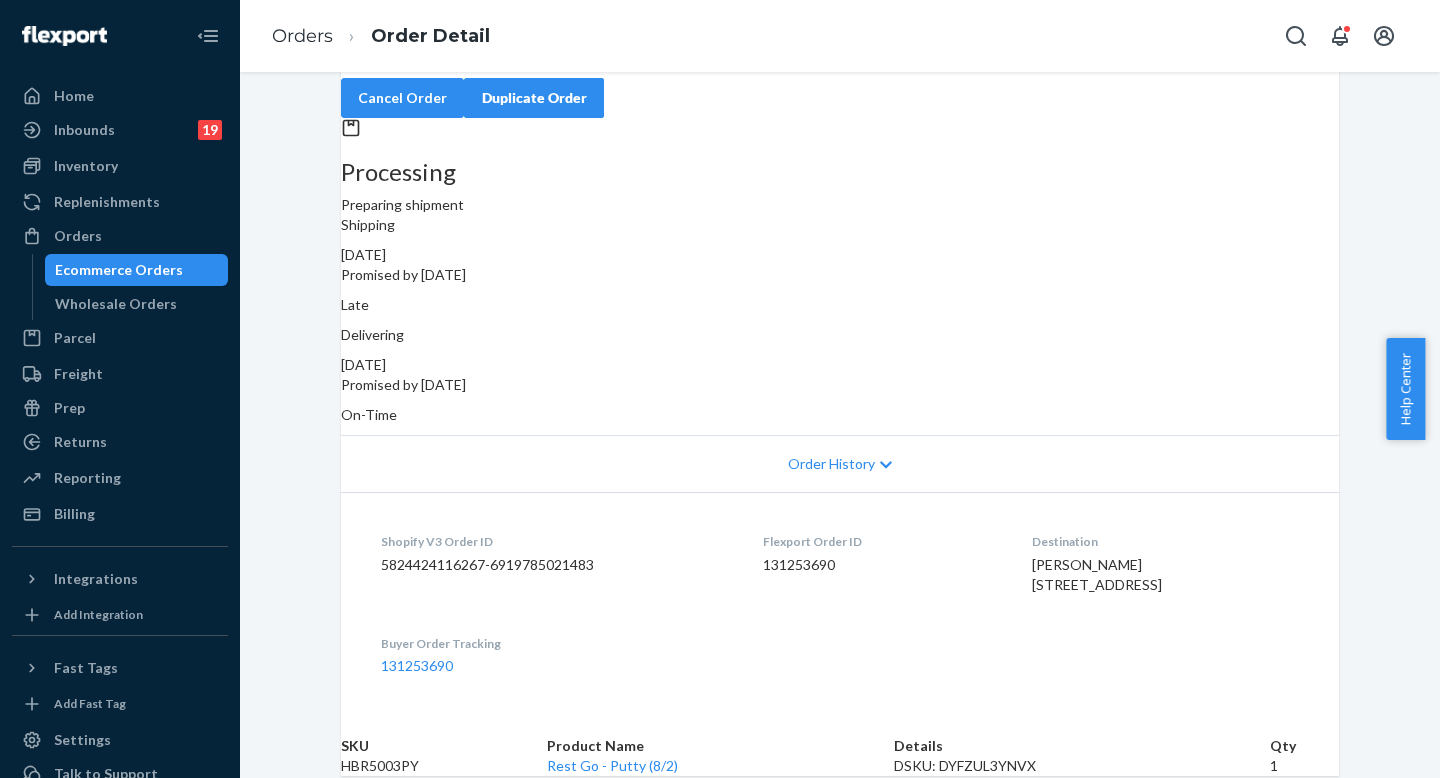 scroll, scrollTop: 0, scrollLeft: 0, axis: both 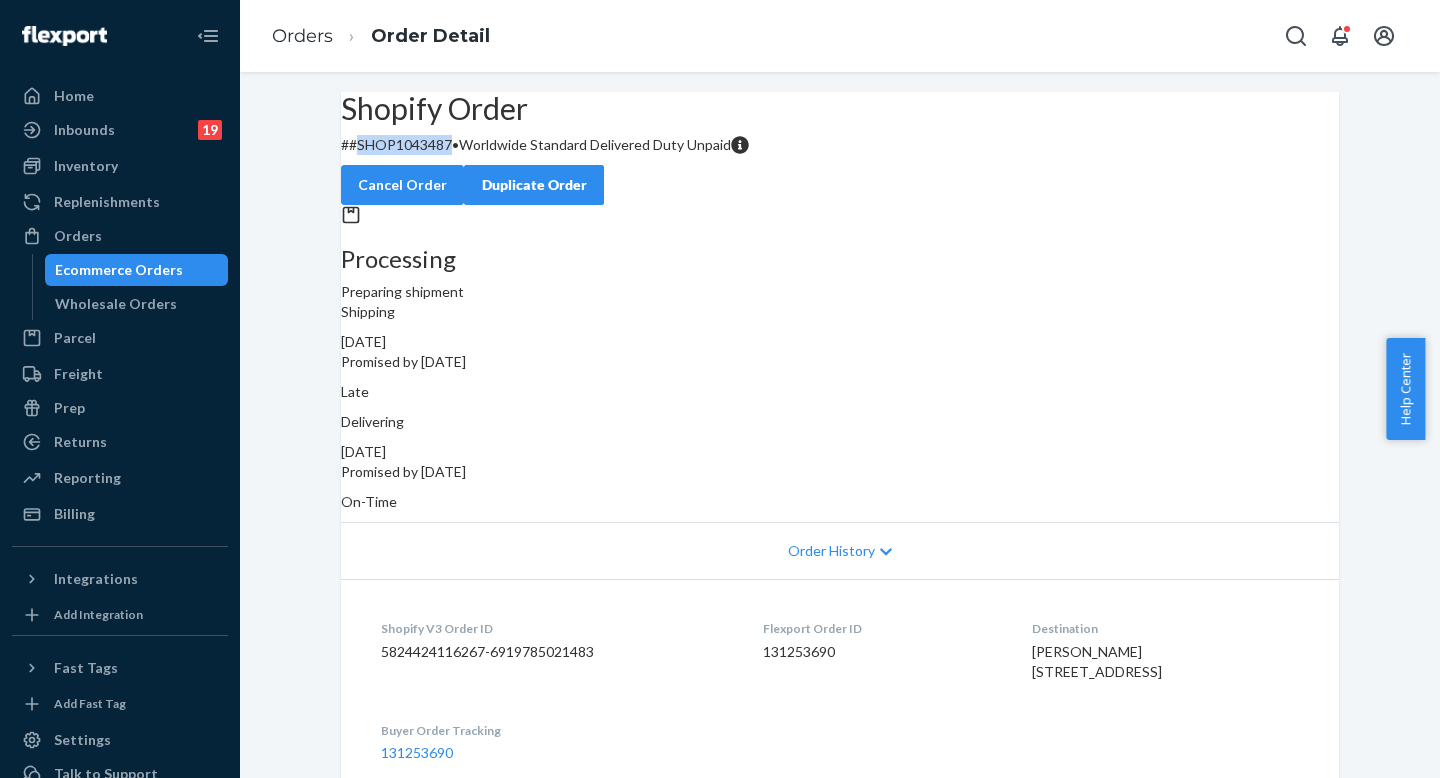 click on "# #SHOP1043487 • Worldwide Standard Delivered Duty Unpaid" at bounding box center [840, 145] 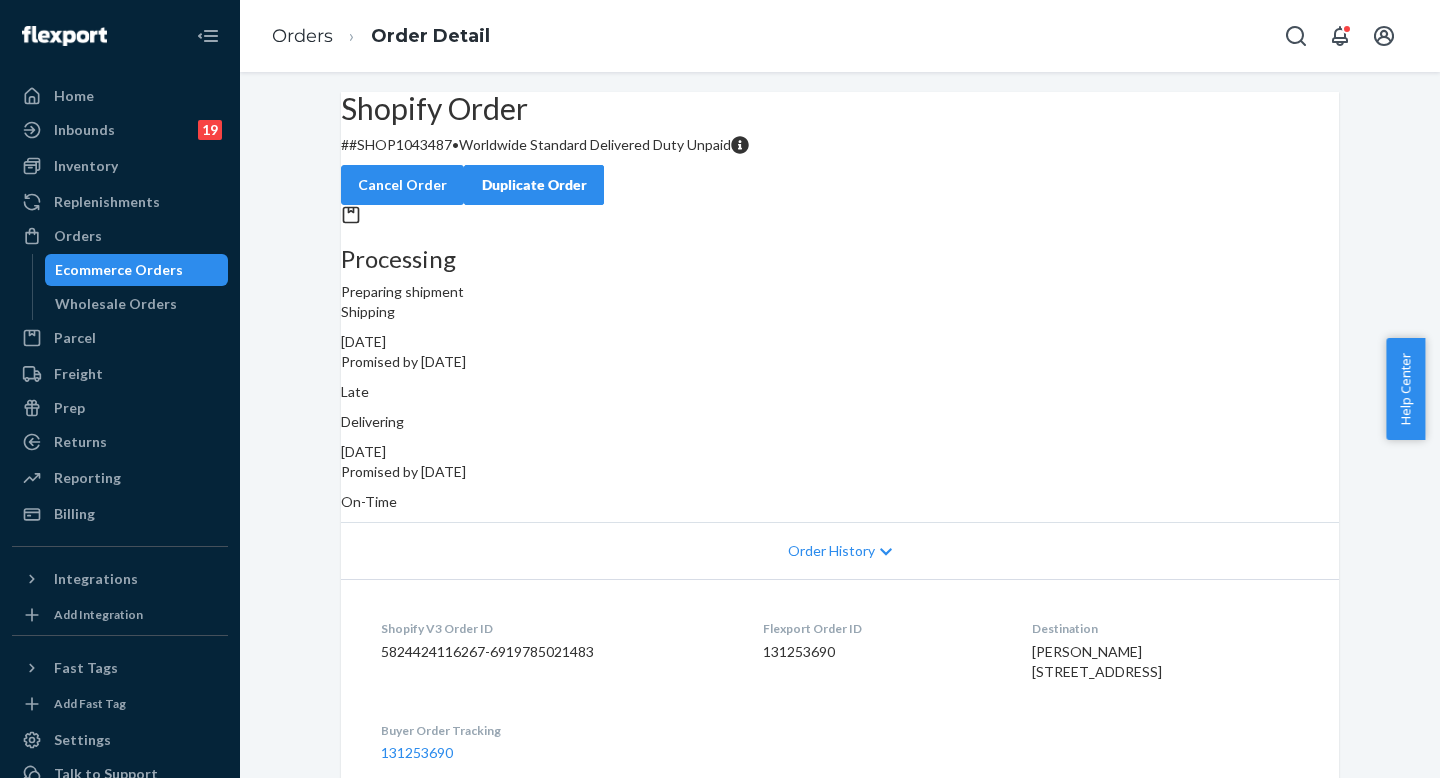click on "# #SHOP1043487 • Worldwide Standard Delivered Duty Unpaid" at bounding box center [840, 145] 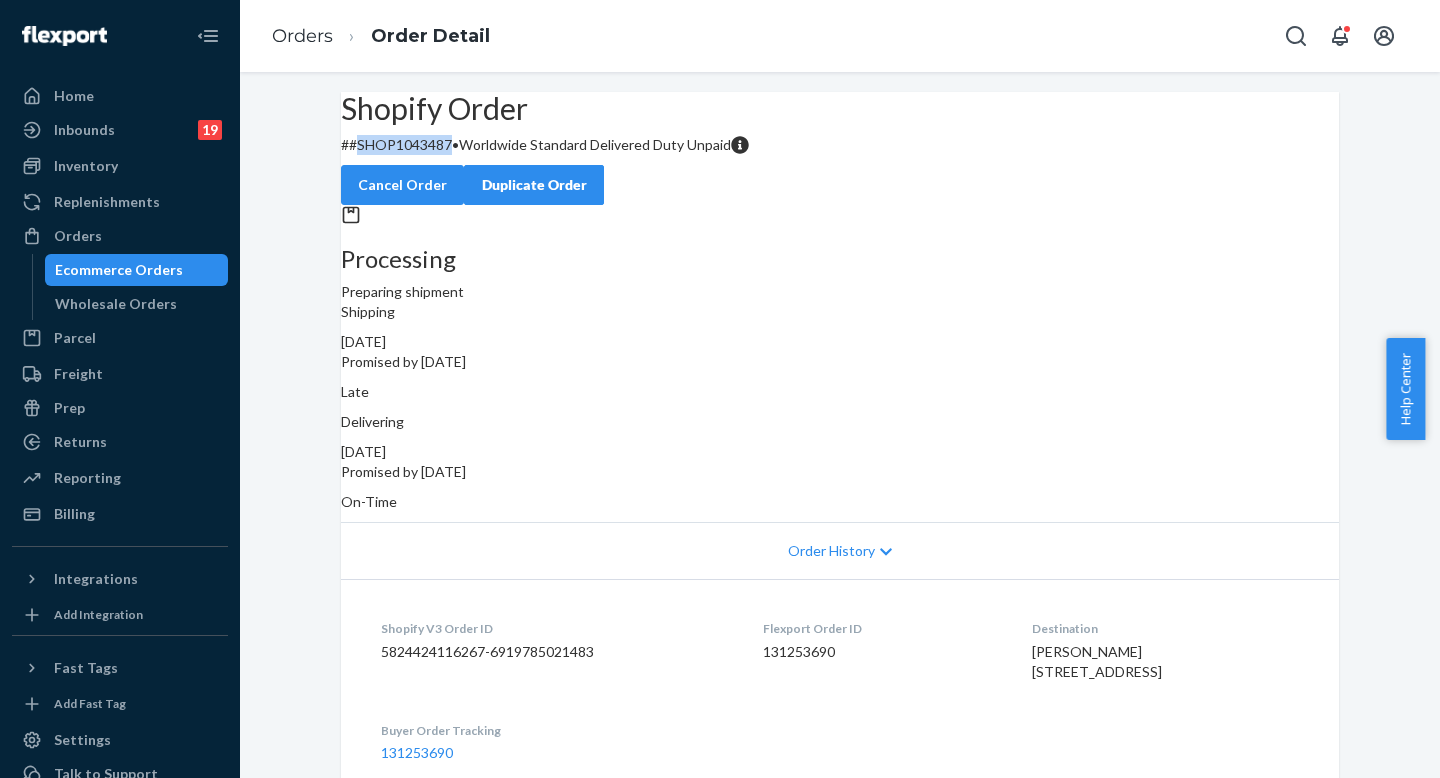click on "# #SHOP1043487 • Worldwide Standard Delivered Duty Unpaid" at bounding box center (840, 145) 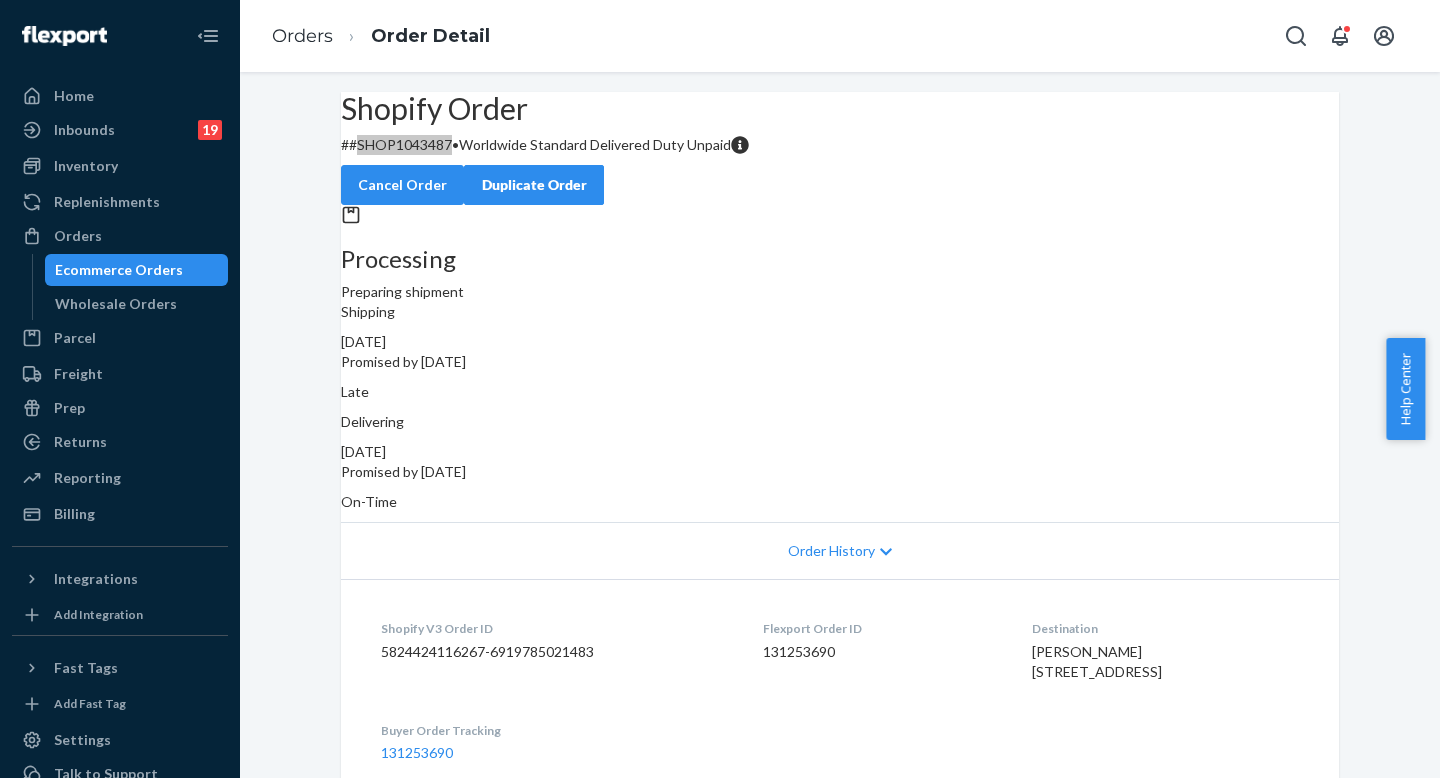 scroll, scrollTop: 188, scrollLeft: 0, axis: vertical 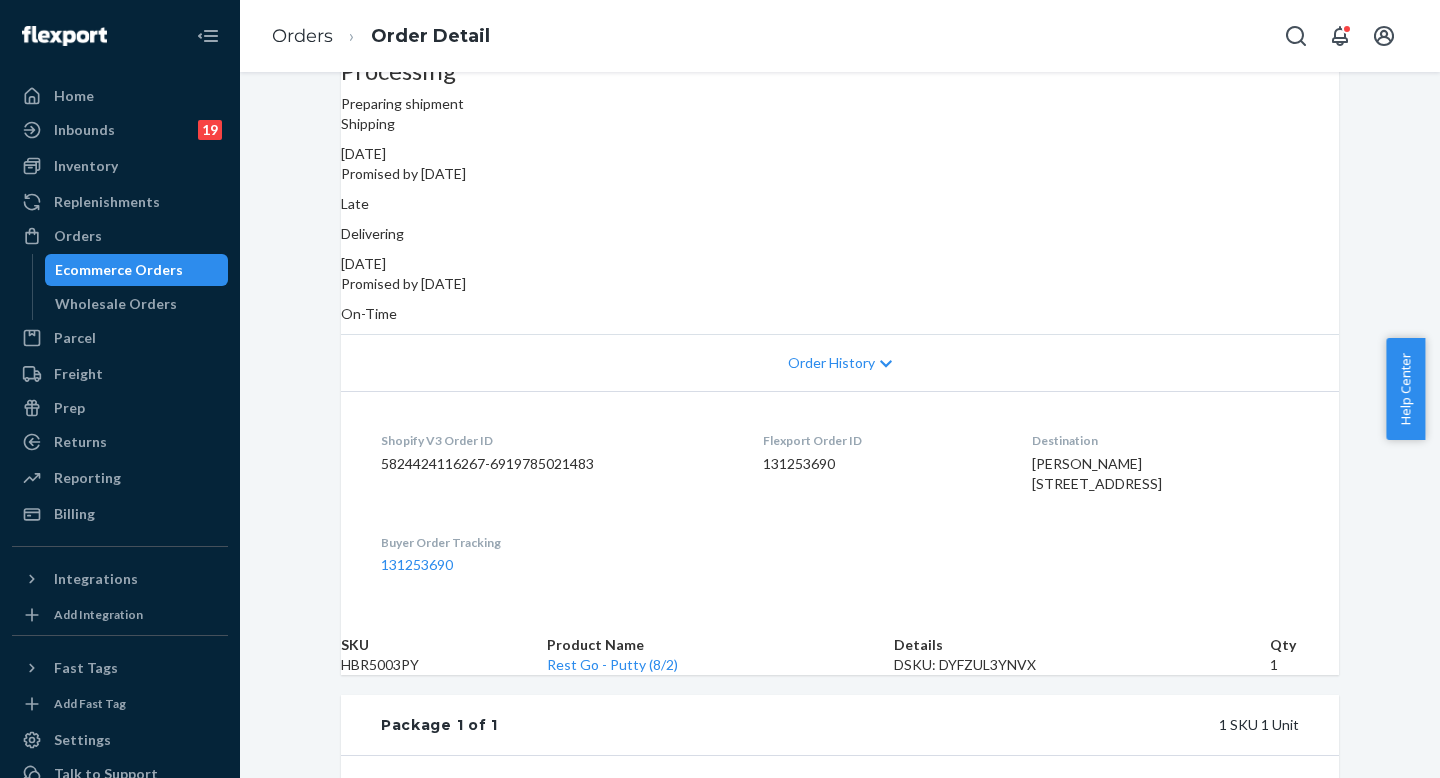 click on "Flexport Order ID" at bounding box center (881, 440) 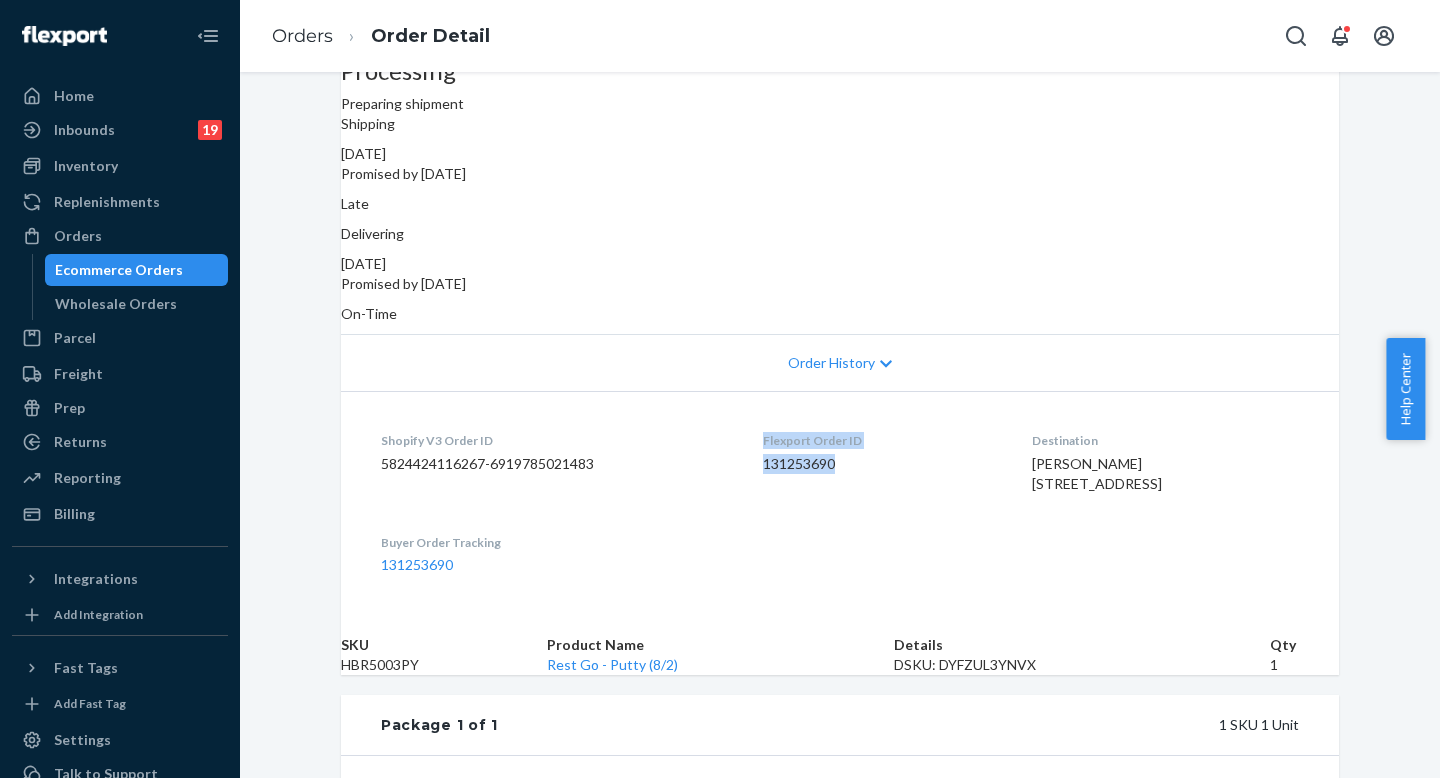 drag, startPoint x: 767, startPoint y: 421, endPoint x: 788, endPoint y: 447, distance: 33.42155 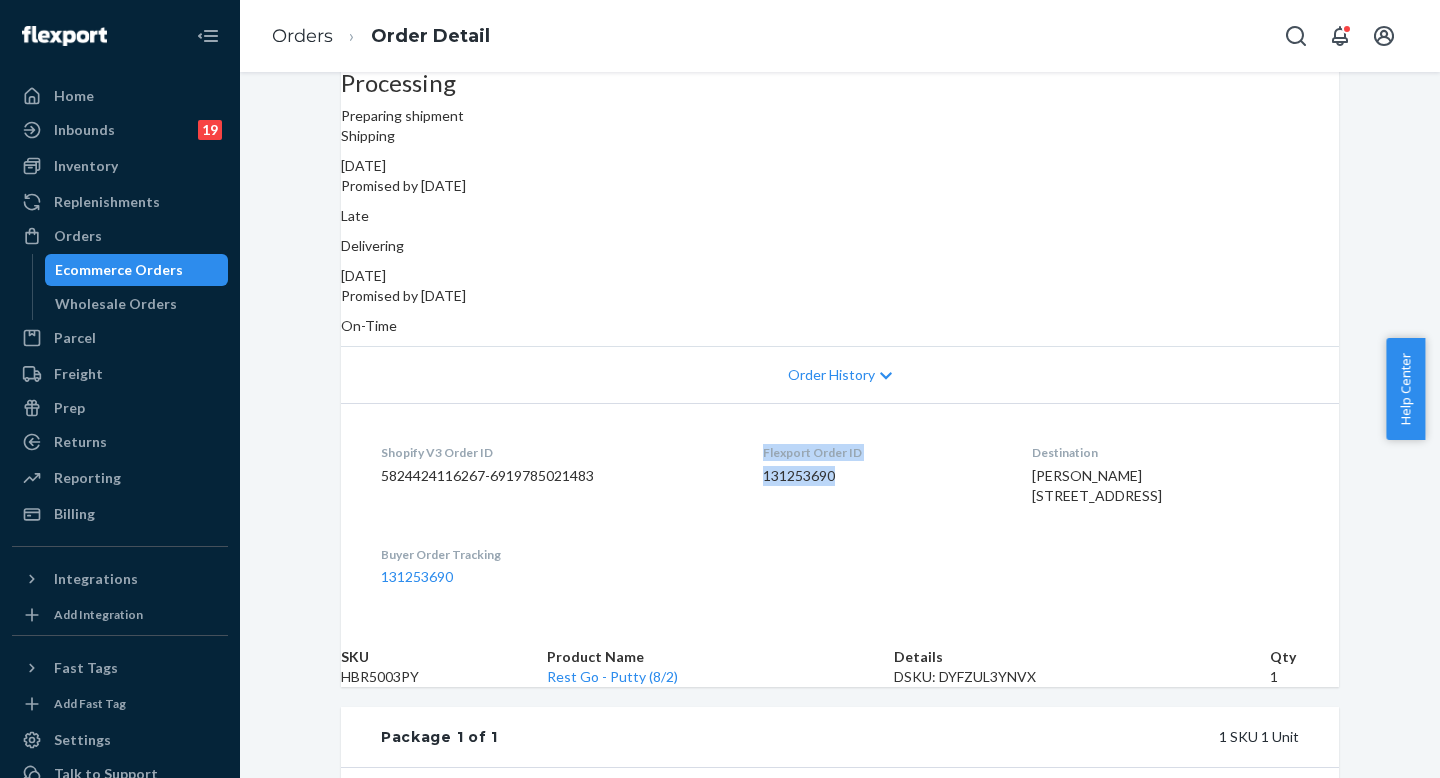 scroll, scrollTop: 151, scrollLeft: 0, axis: vertical 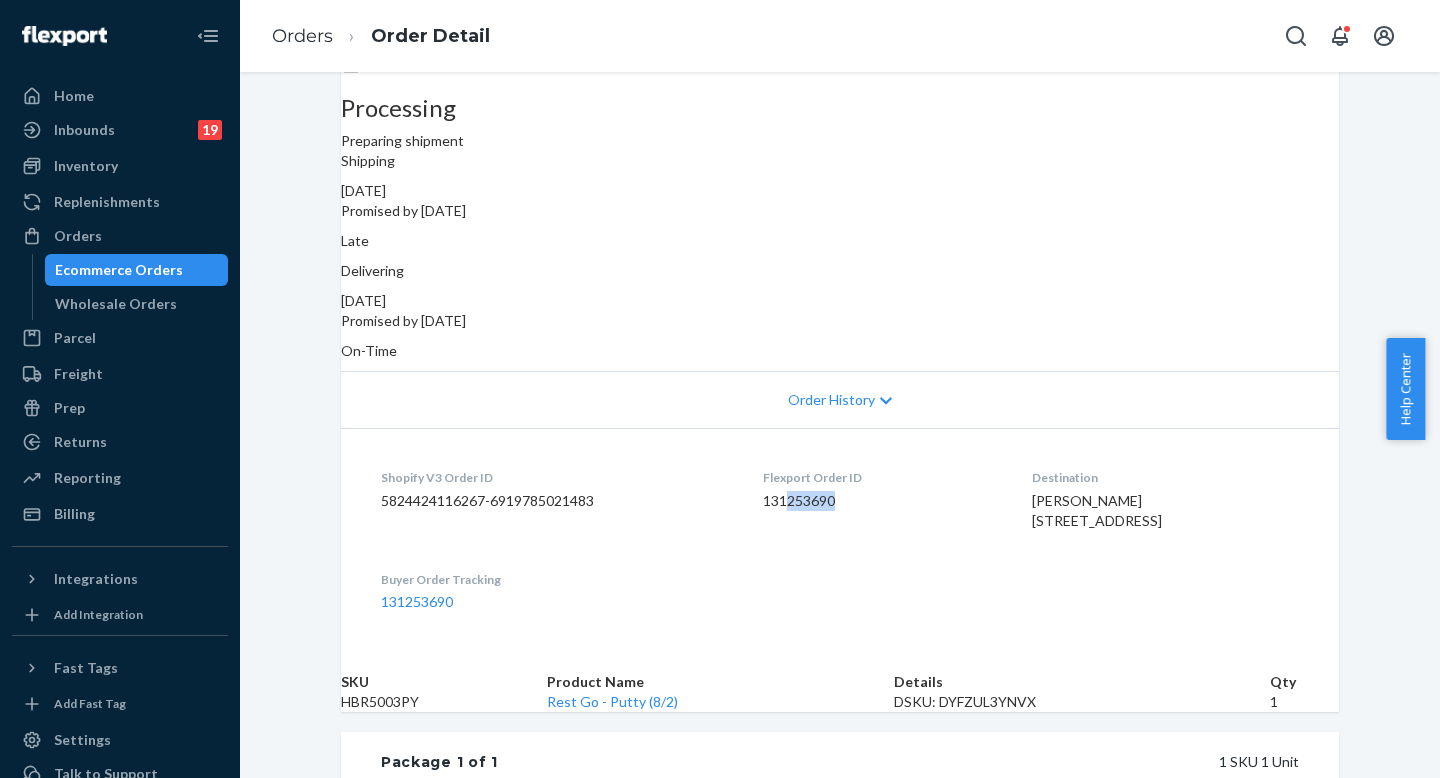click on "131253690" at bounding box center (881, 501) 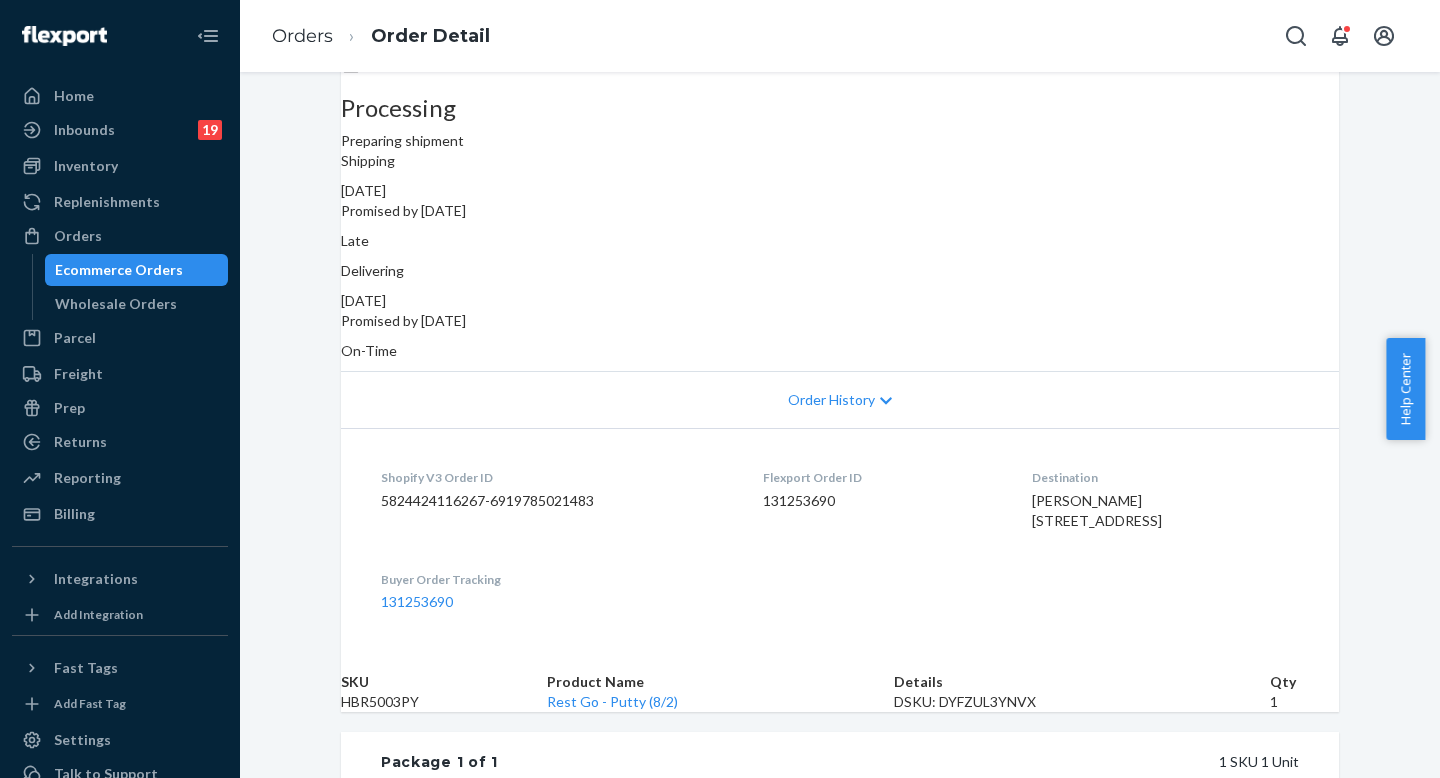 click on "131253690" at bounding box center [881, 501] 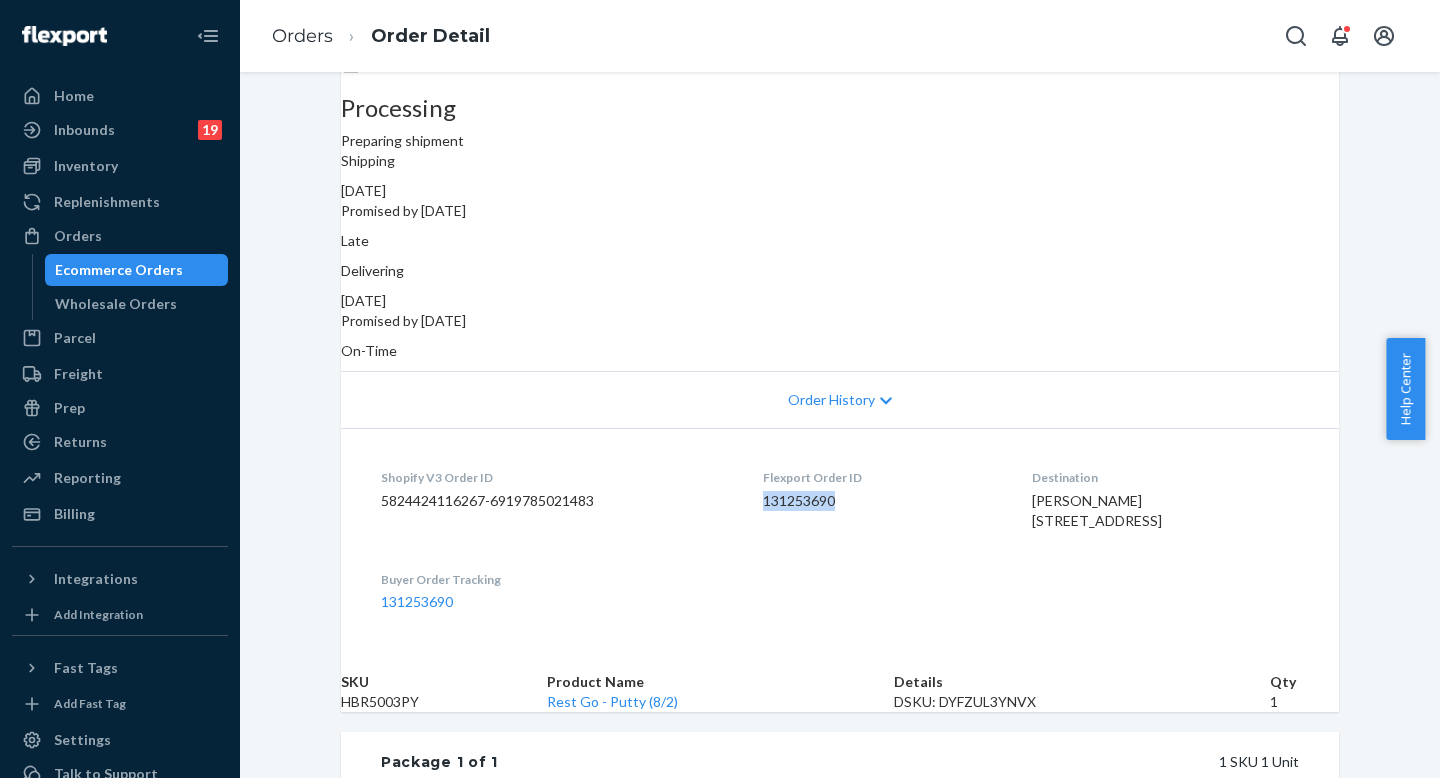 click on "131253690" at bounding box center (881, 501) 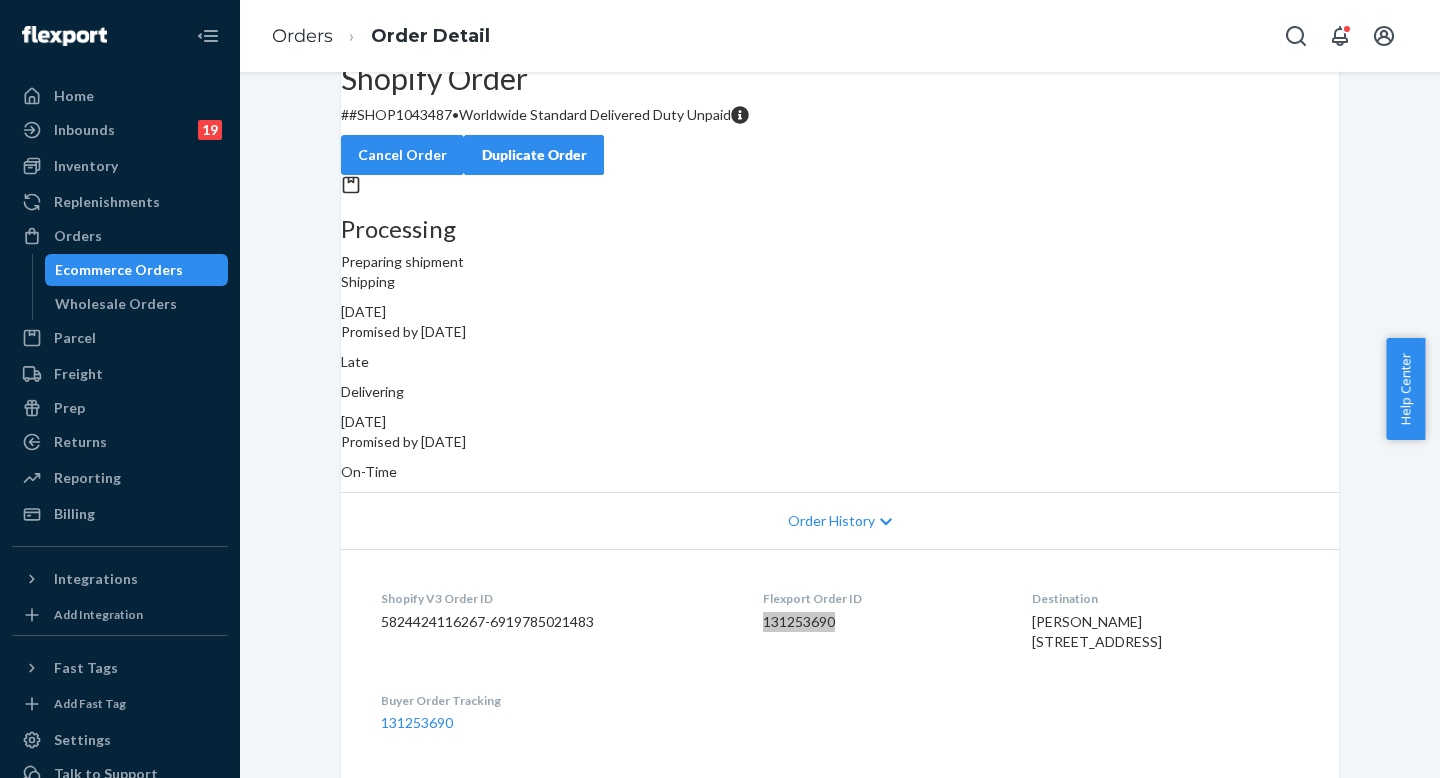scroll, scrollTop: 0, scrollLeft: 0, axis: both 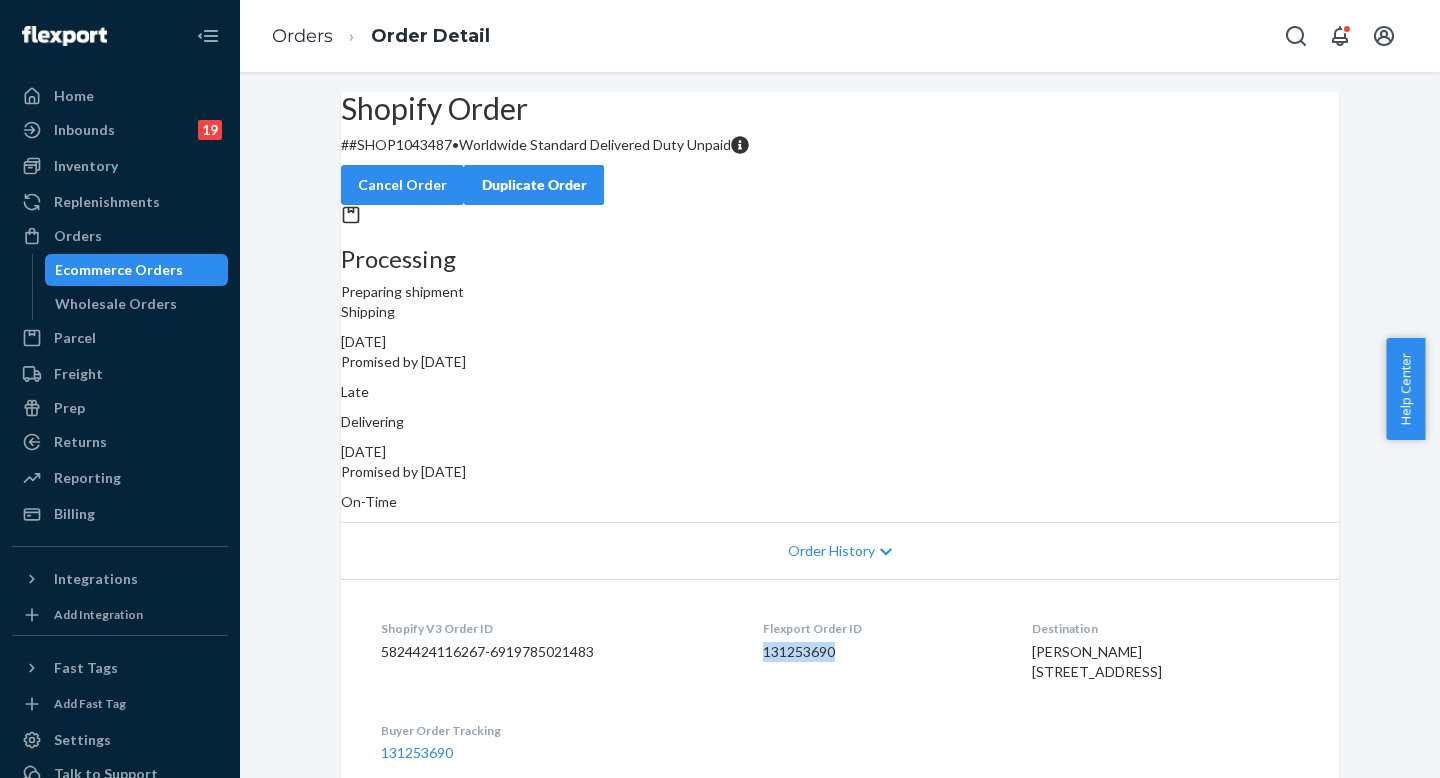 click on "Ecommerce Orders" at bounding box center [119, 270] 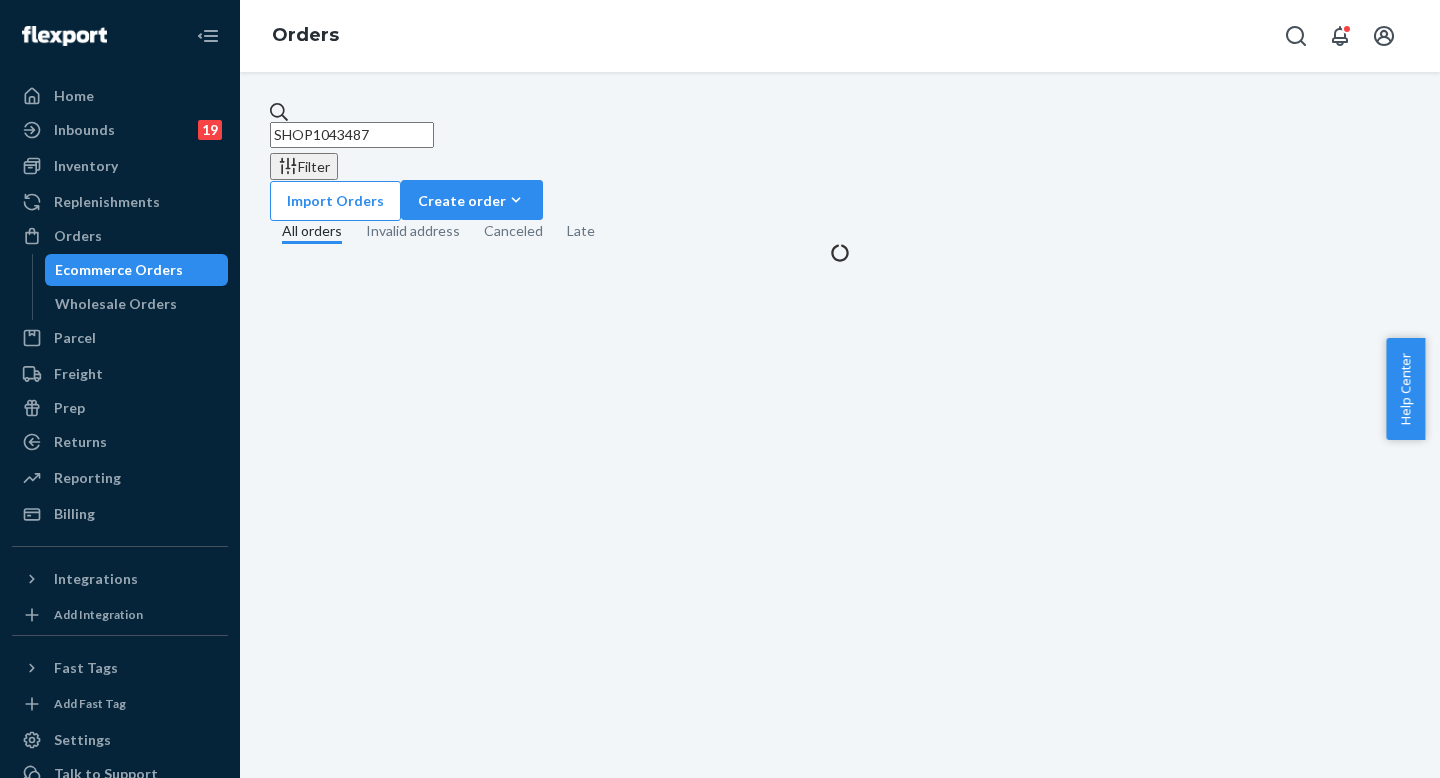 click on "SHOP1043487" at bounding box center [352, 135] 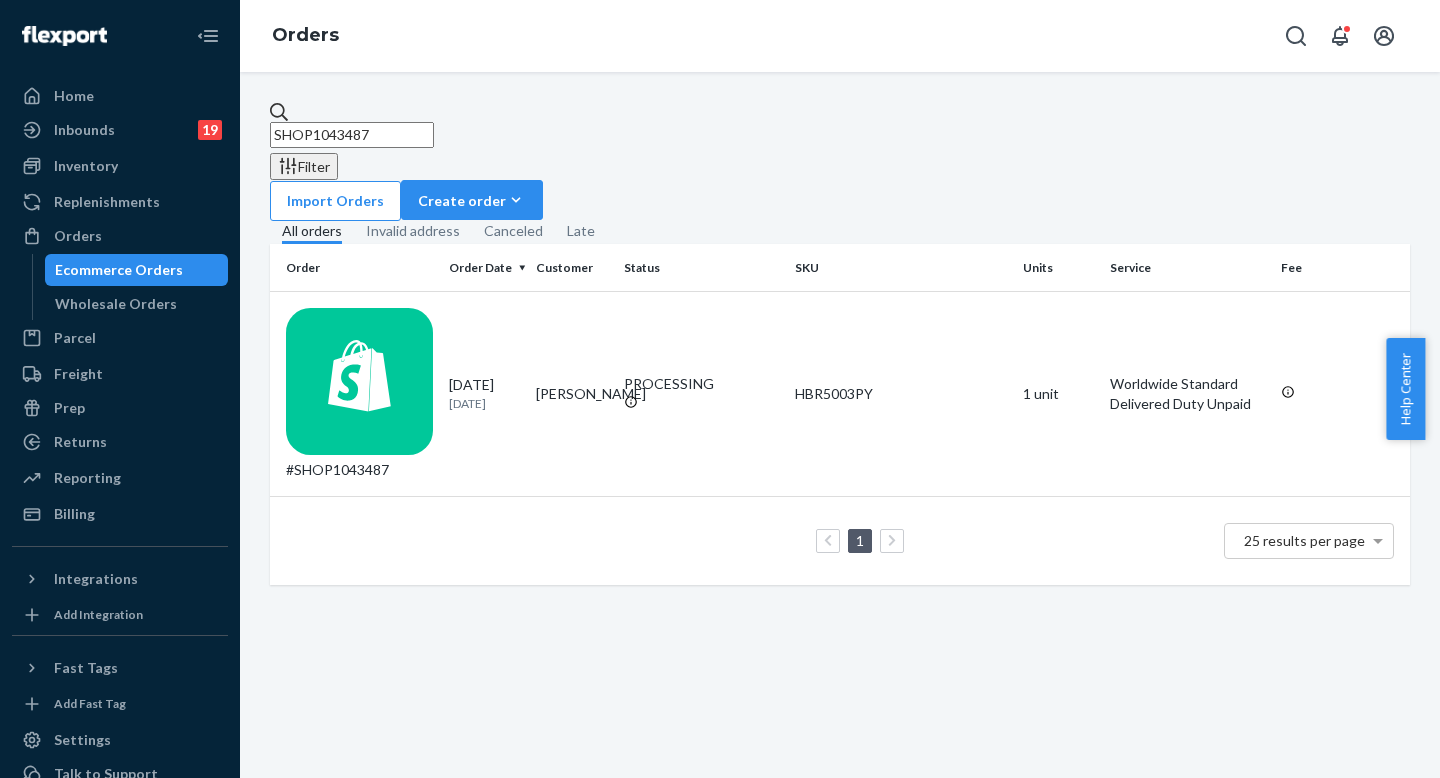 click on "SHOP1043487" at bounding box center [352, 135] 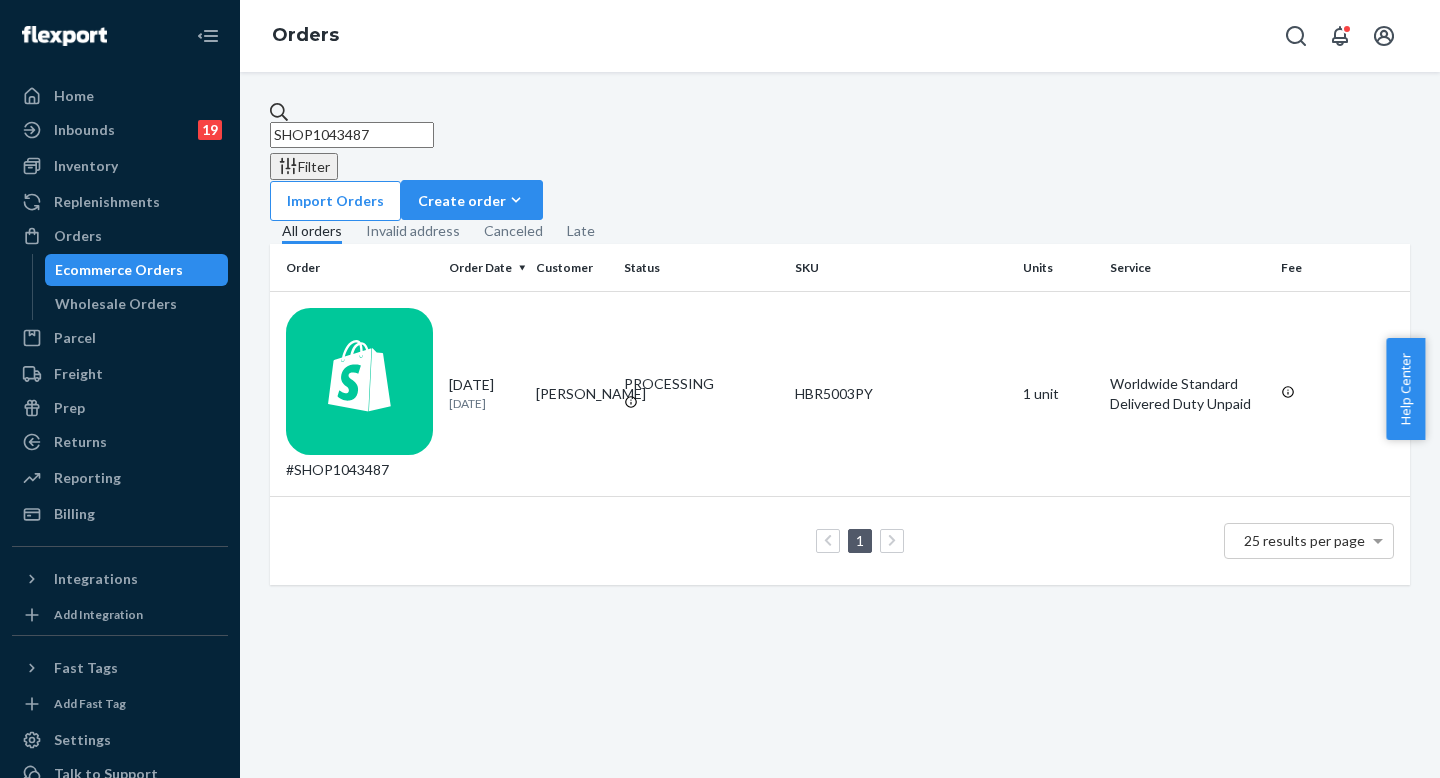 paste on "7974" 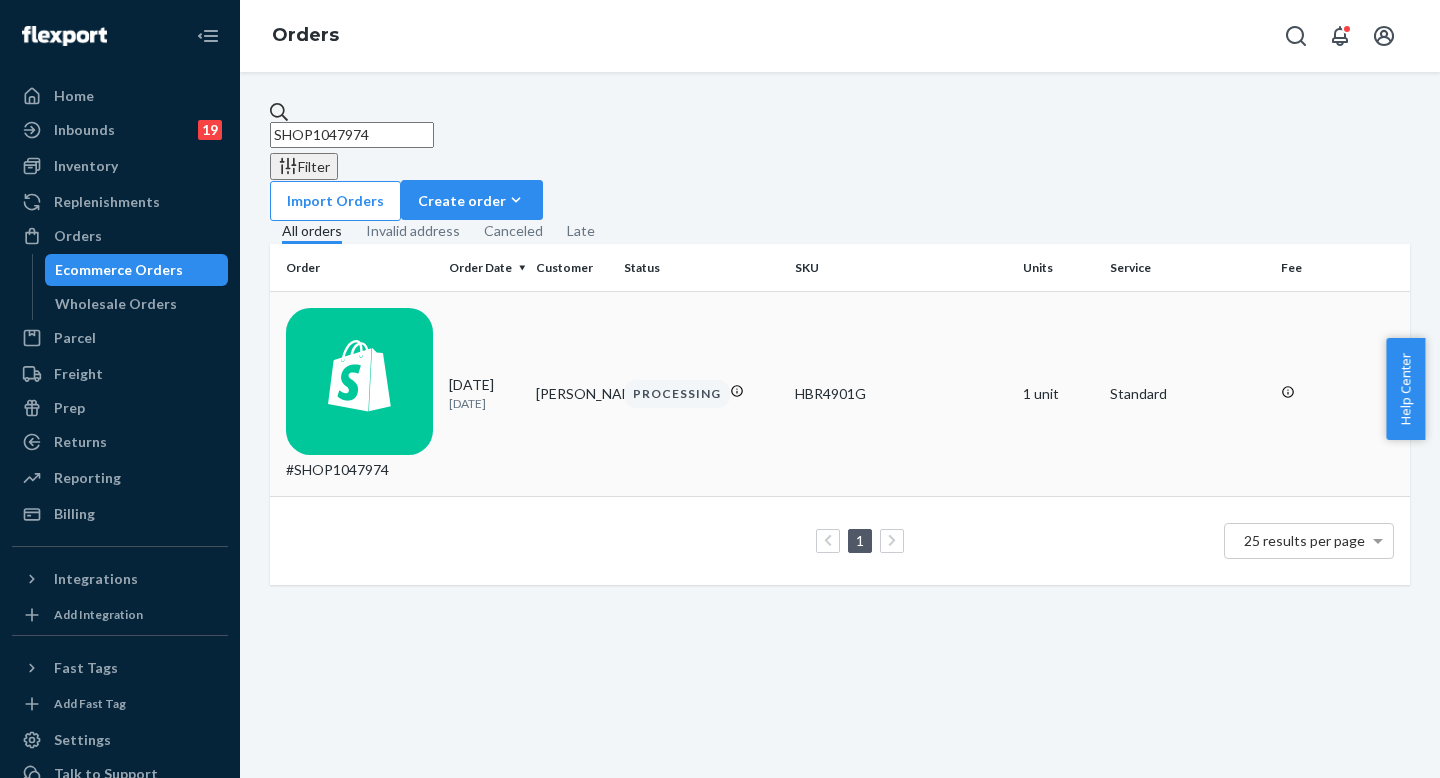 type on "SHOP1047974" 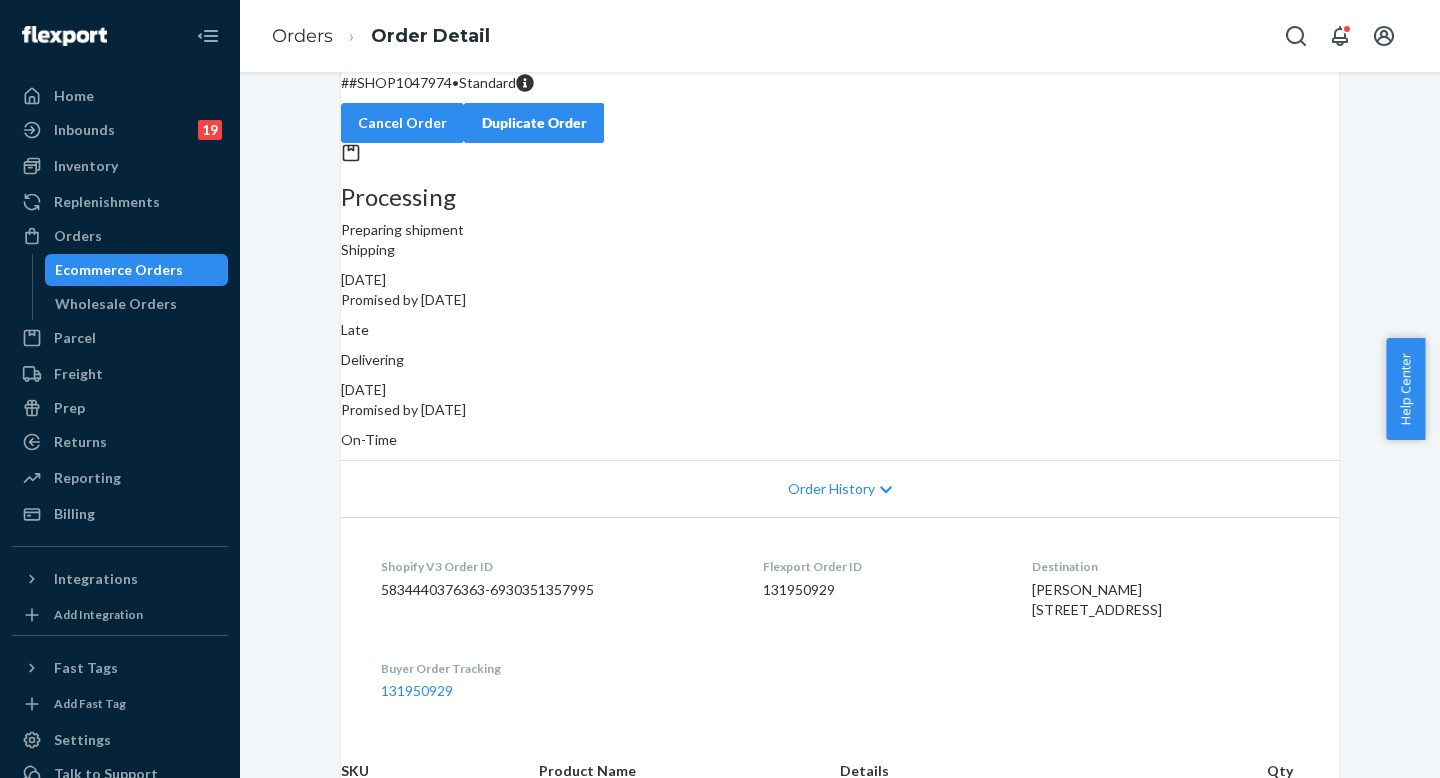 scroll, scrollTop: 0, scrollLeft: 0, axis: both 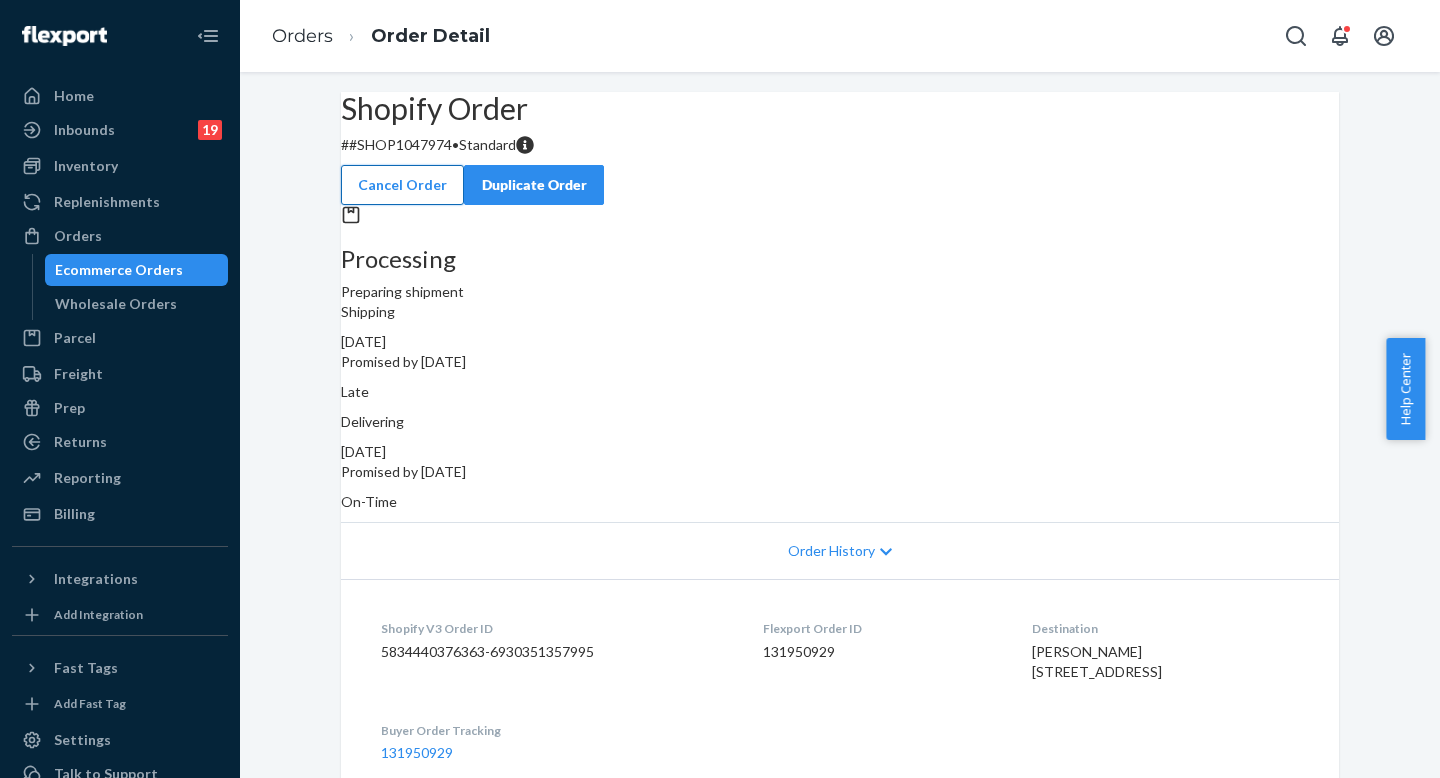 click on "Cancel Order" at bounding box center (402, 185) 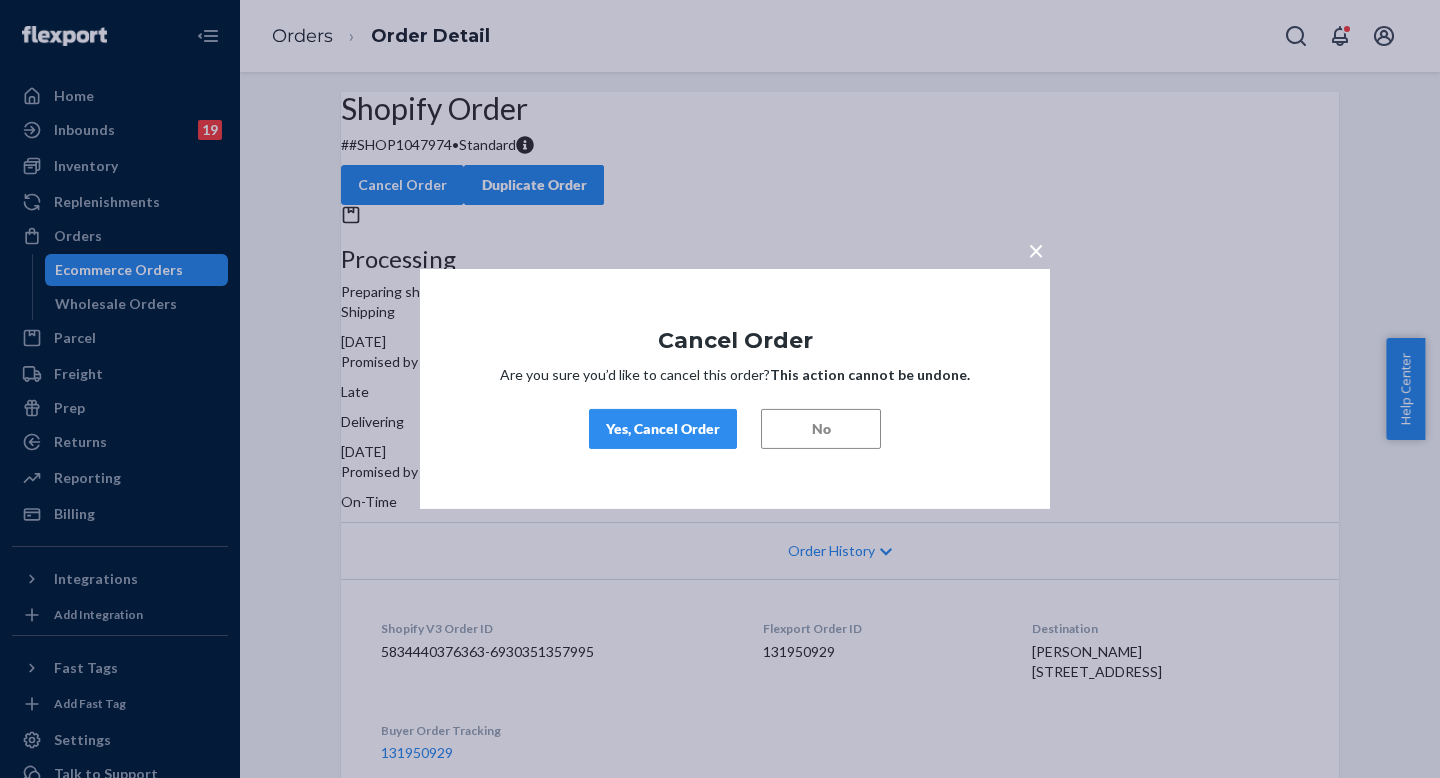 click on "Yes, Cancel Order" at bounding box center [663, 429] 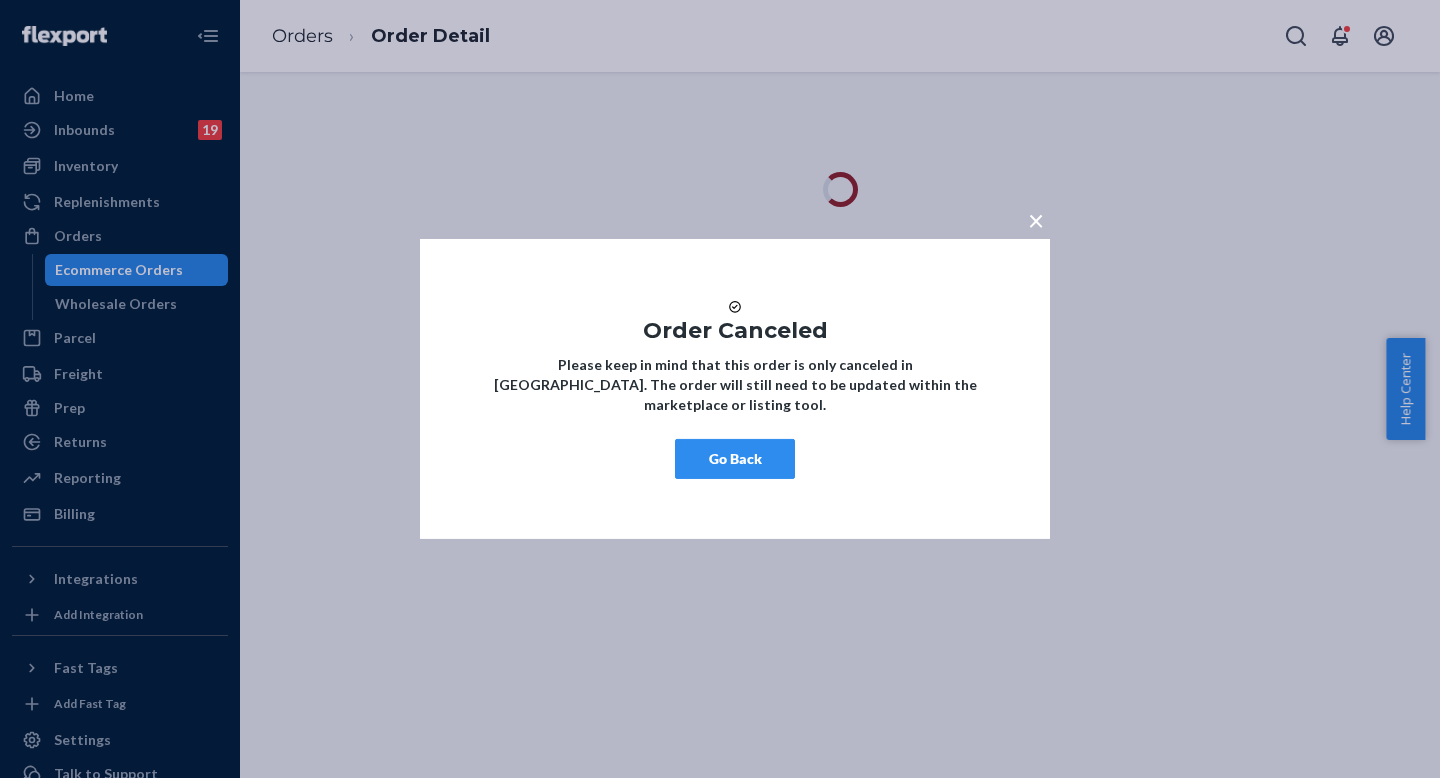 click on "Go Back" at bounding box center (735, 459) 